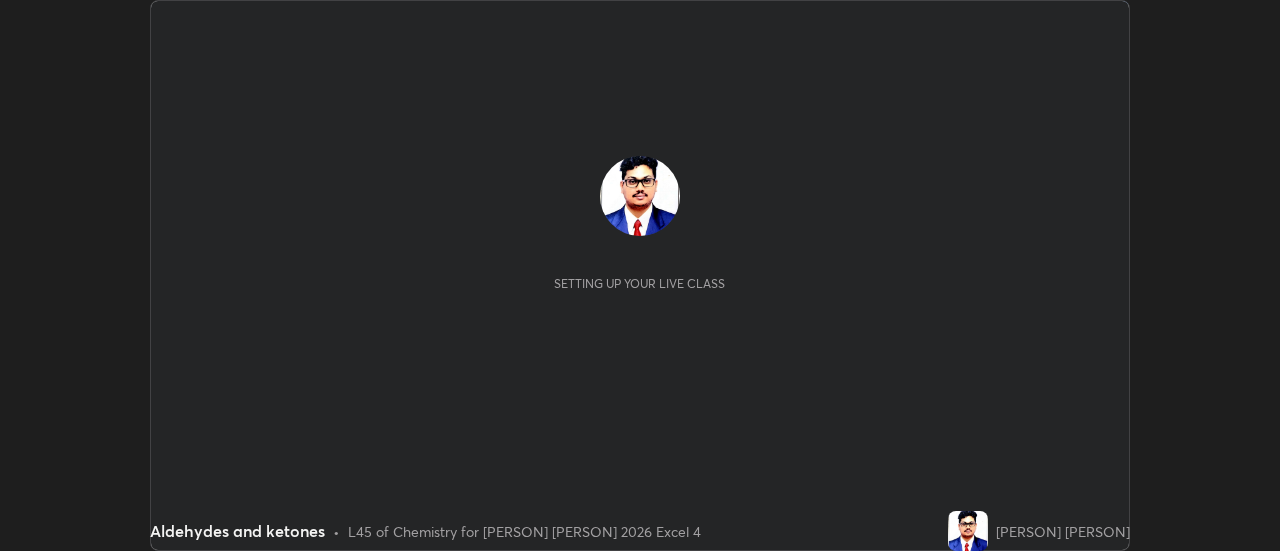 scroll, scrollTop: 0, scrollLeft: 0, axis: both 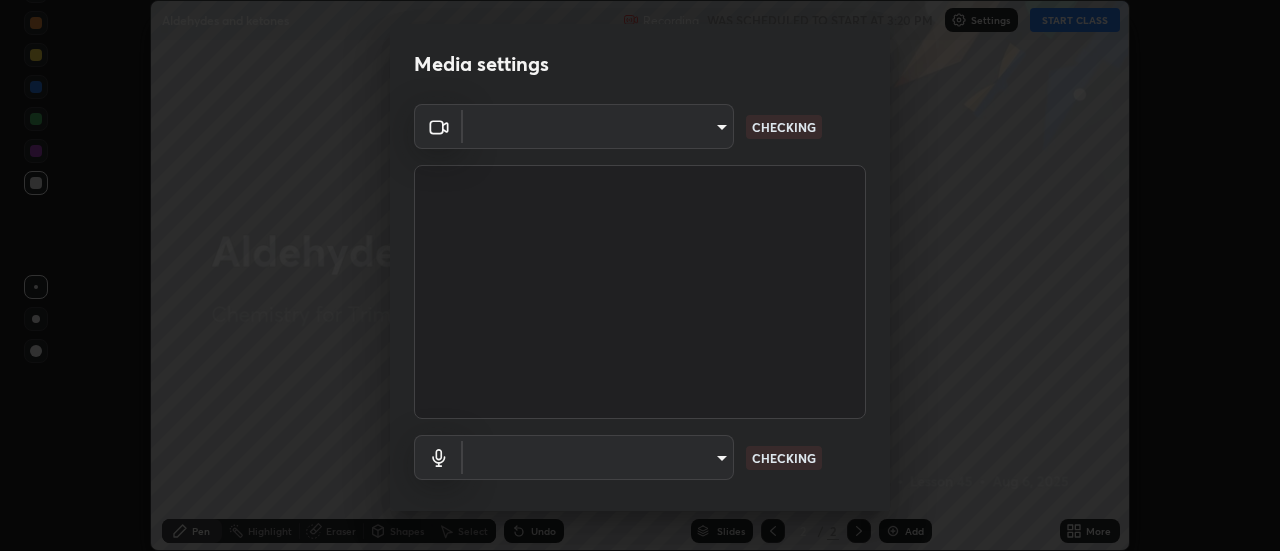 type on "9255d0ea4f7f4a742749cebd111cbd092d00bb49662c79401ed7f424fd1dd9ca" 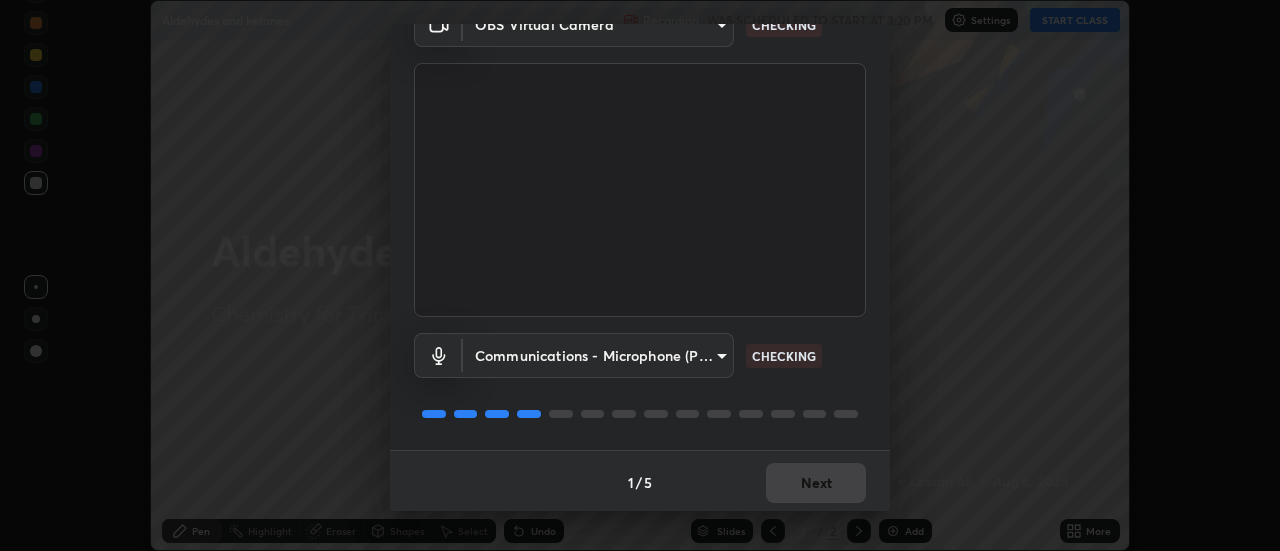 scroll, scrollTop: 105, scrollLeft: 0, axis: vertical 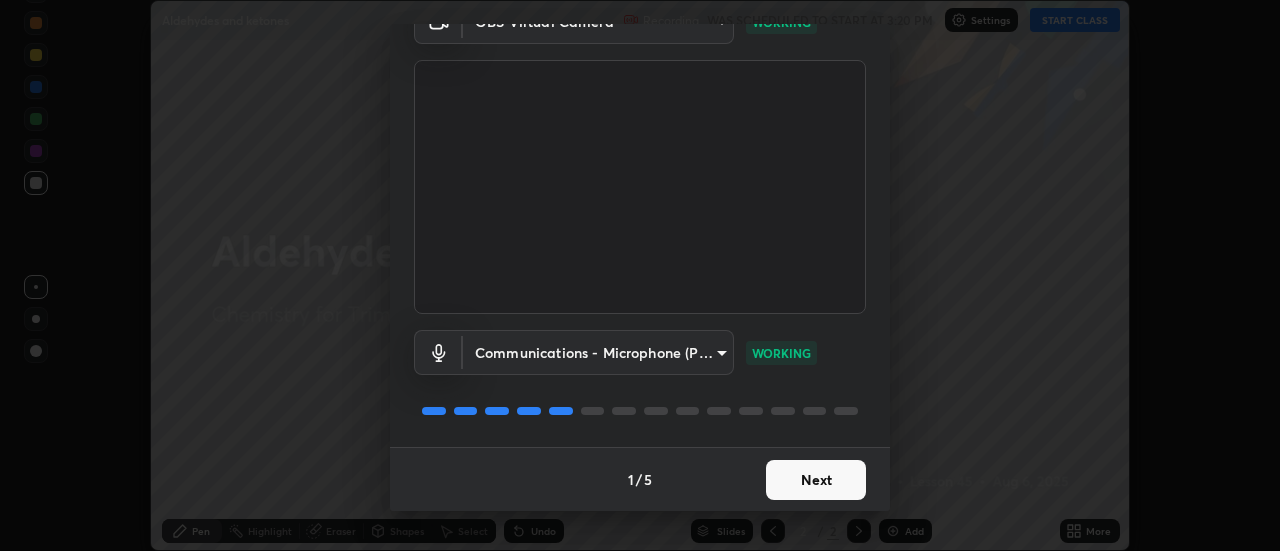 click on "Next" at bounding box center (816, 480) 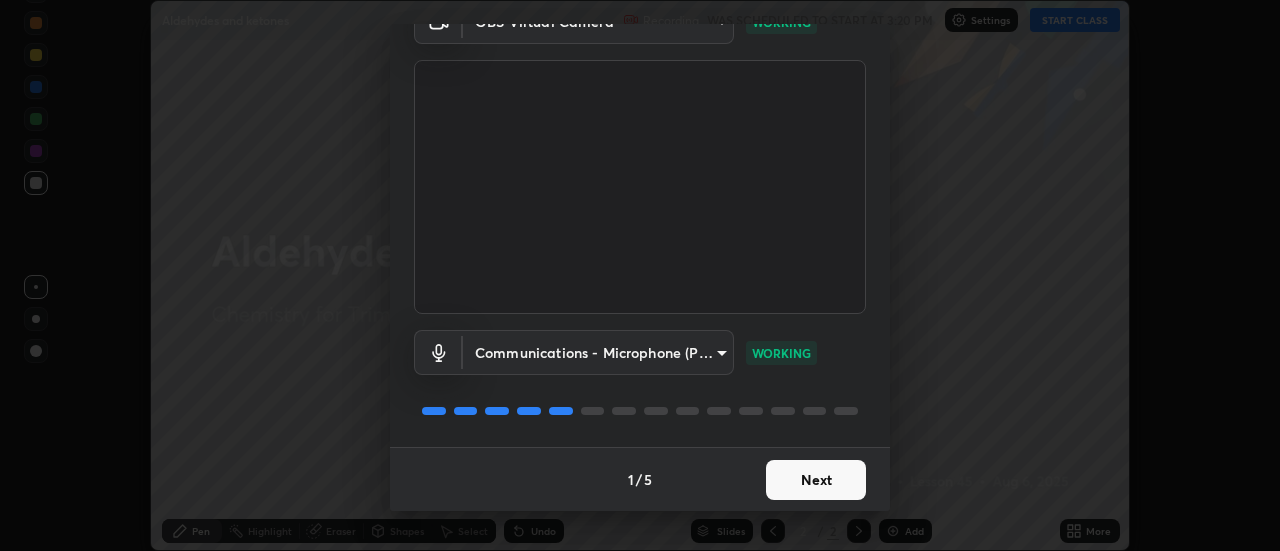 scroll, scrollTop: 0, scrollLeft: 0, axis: both 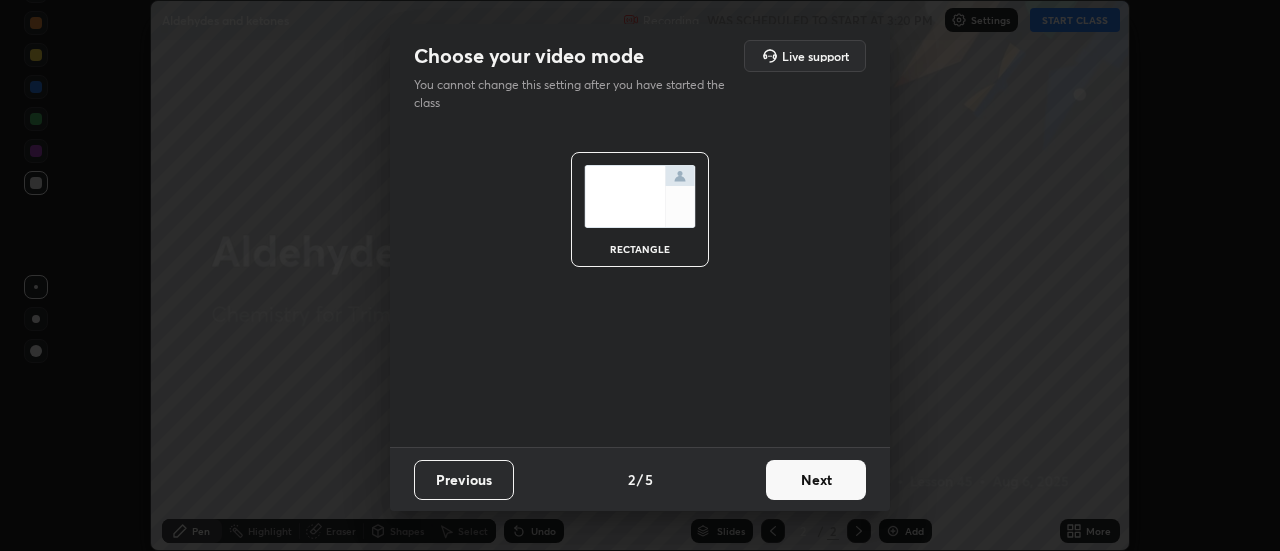 click on "Next" at bounding box center [816, 480] 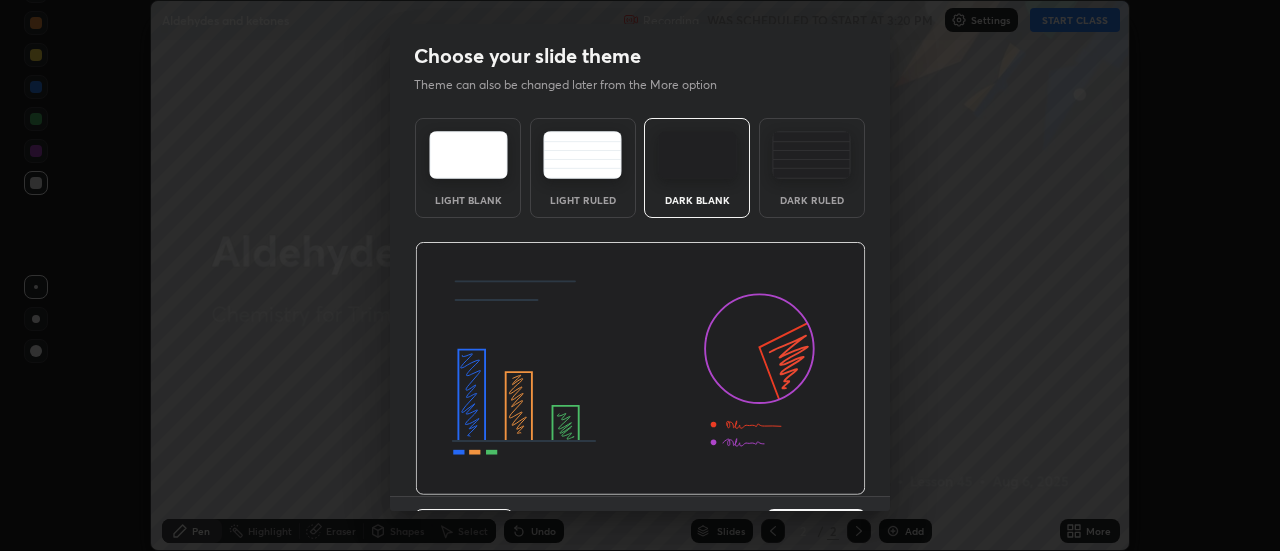click at bounding box center [640, 369] 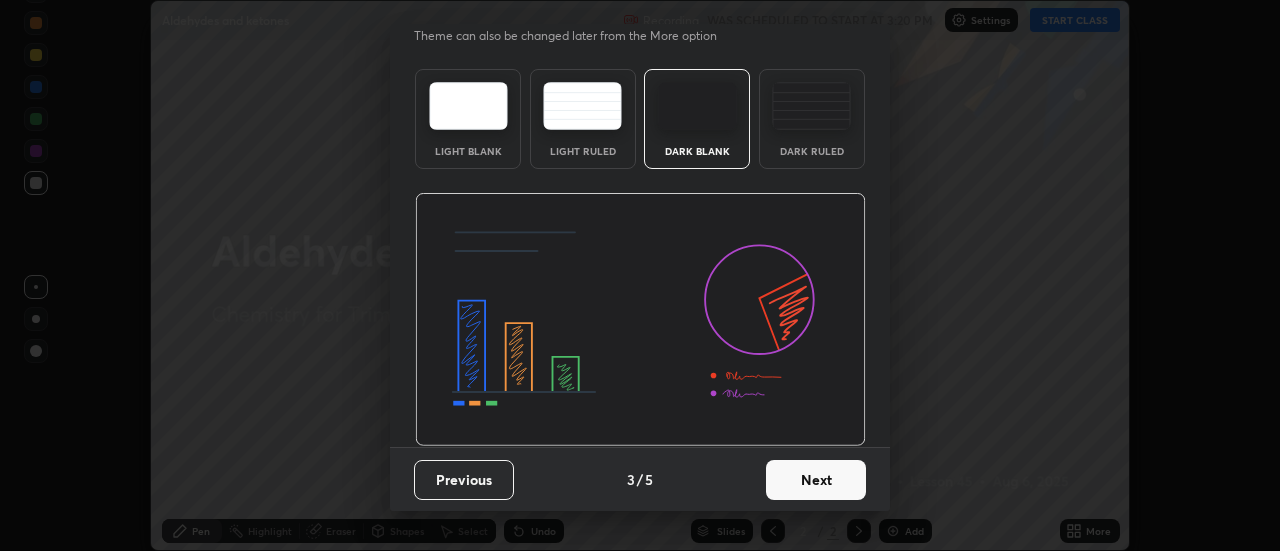click on "Next" at bounding box center [816, 480] 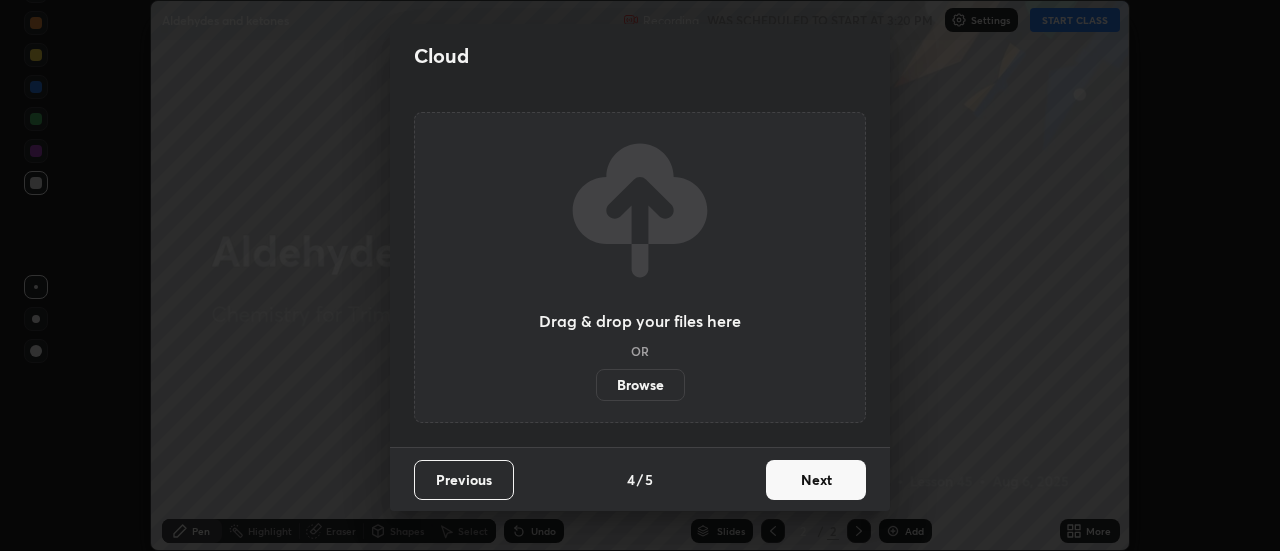 click on "Next" at bounding box center (816, 480) 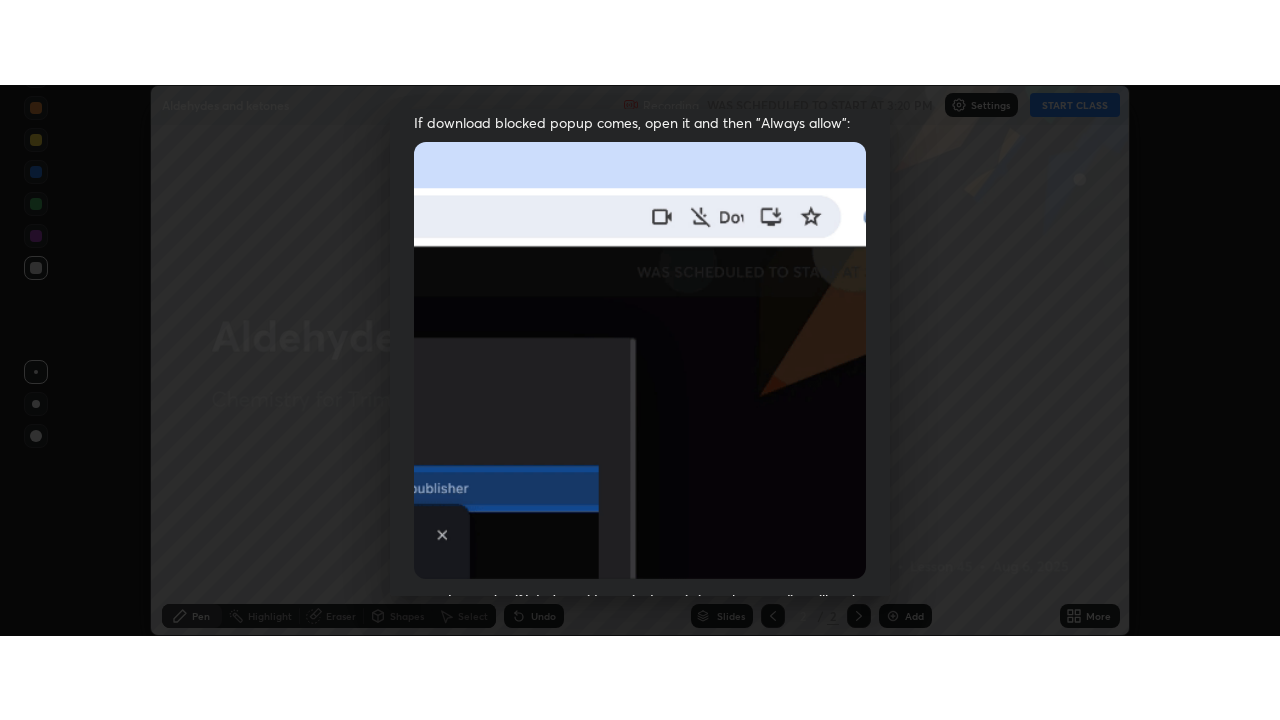 scroll, scrollTop: 513, scrollLeft: 0, axis: vertical 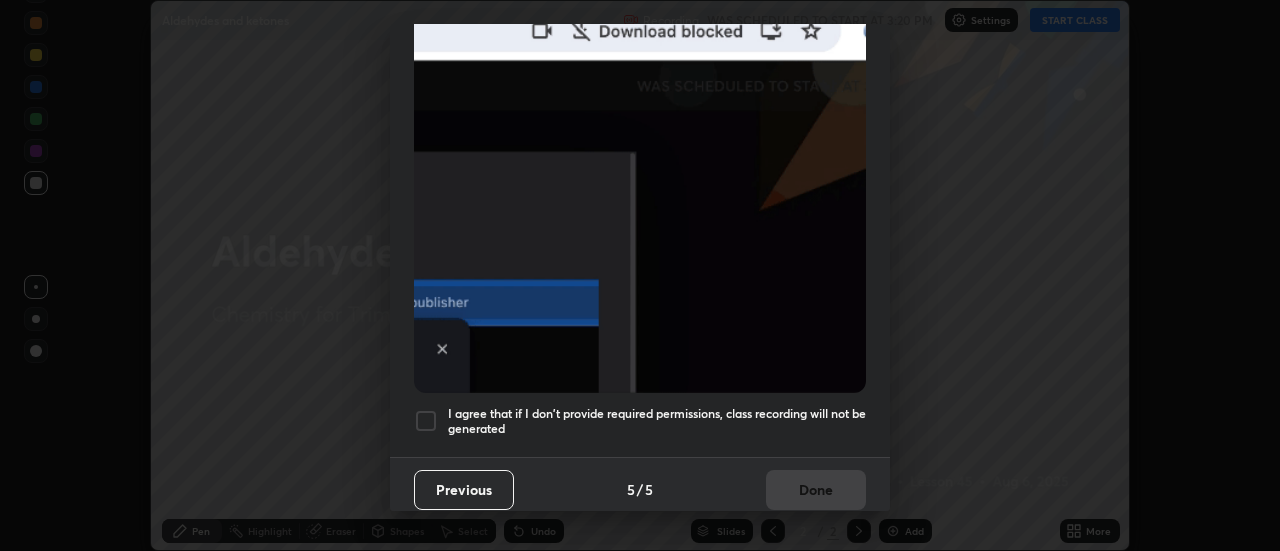 click at bounding box center [426, 421] 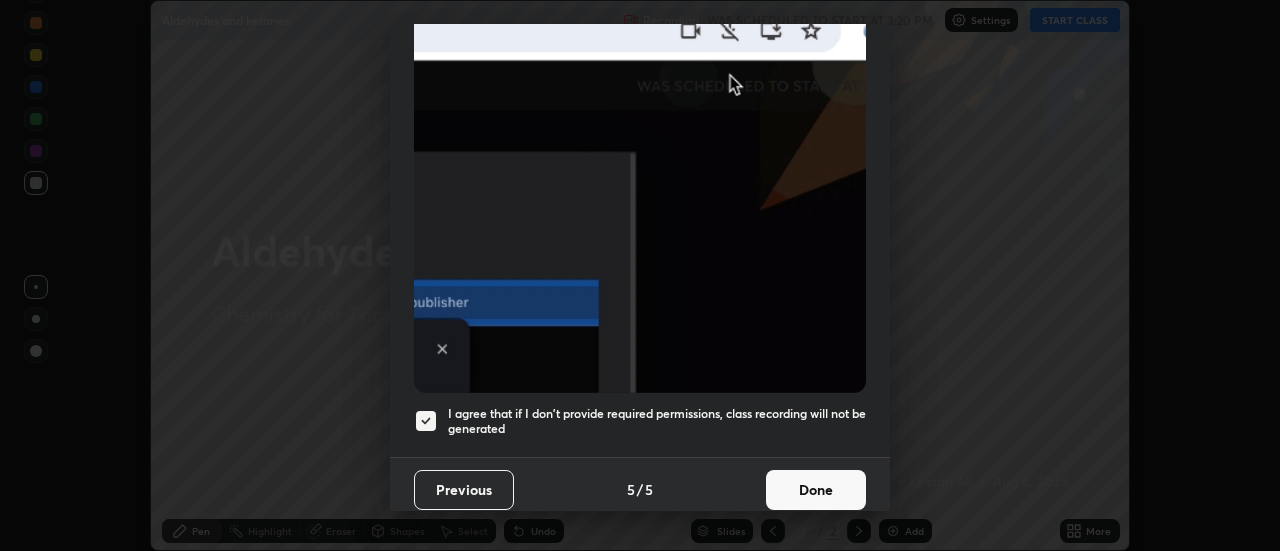 click on "Done" at bounding box center (816, 490) 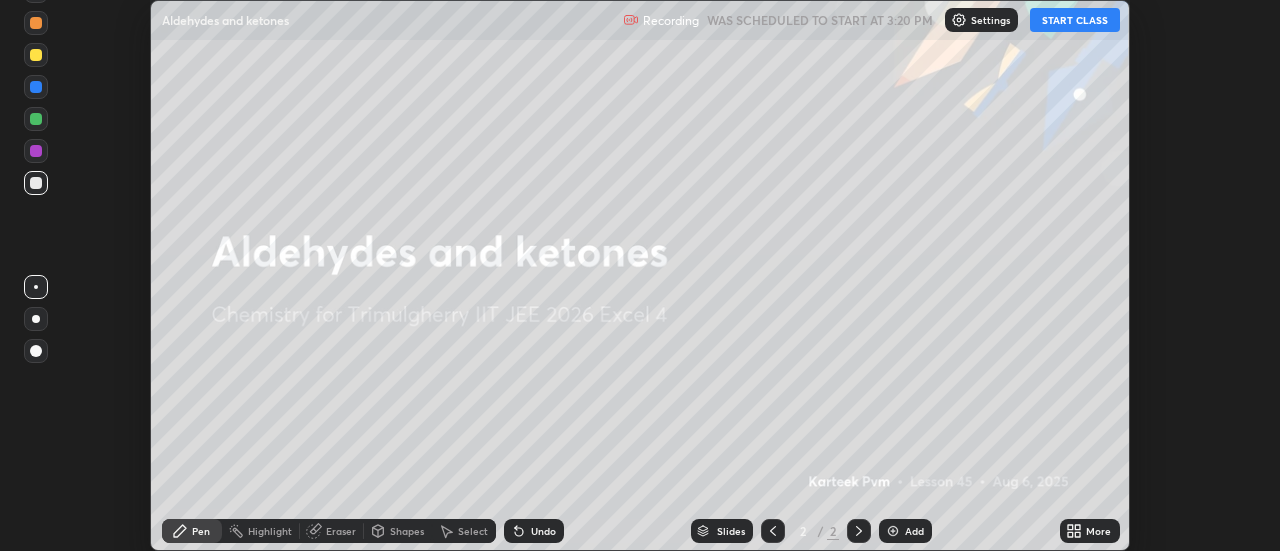 click on "START CLASS" at bounding box center (1075, 20) 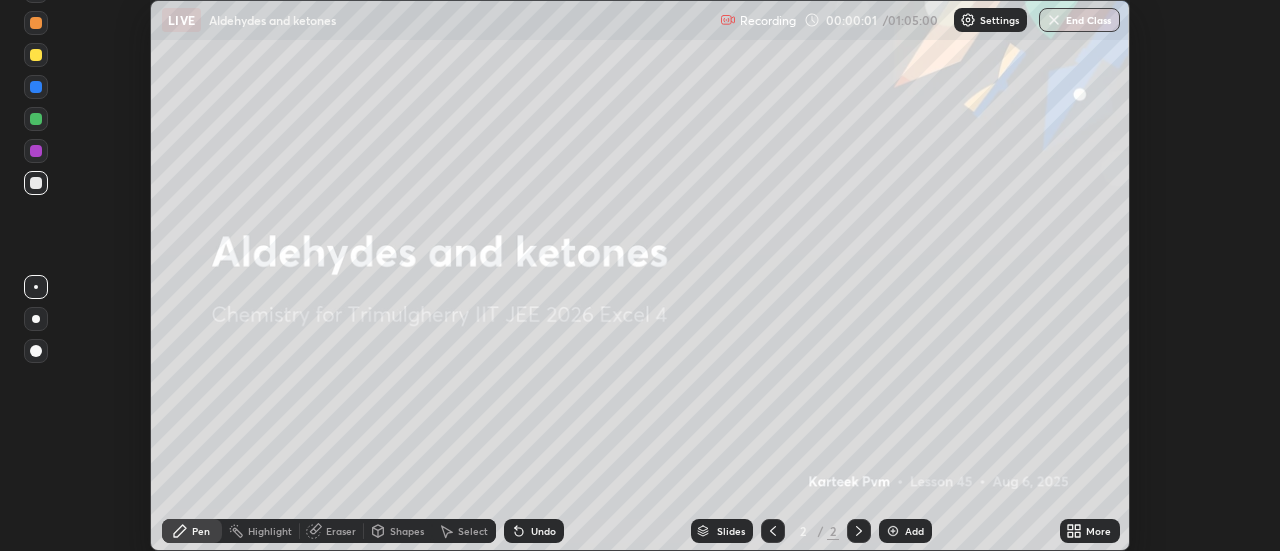 click 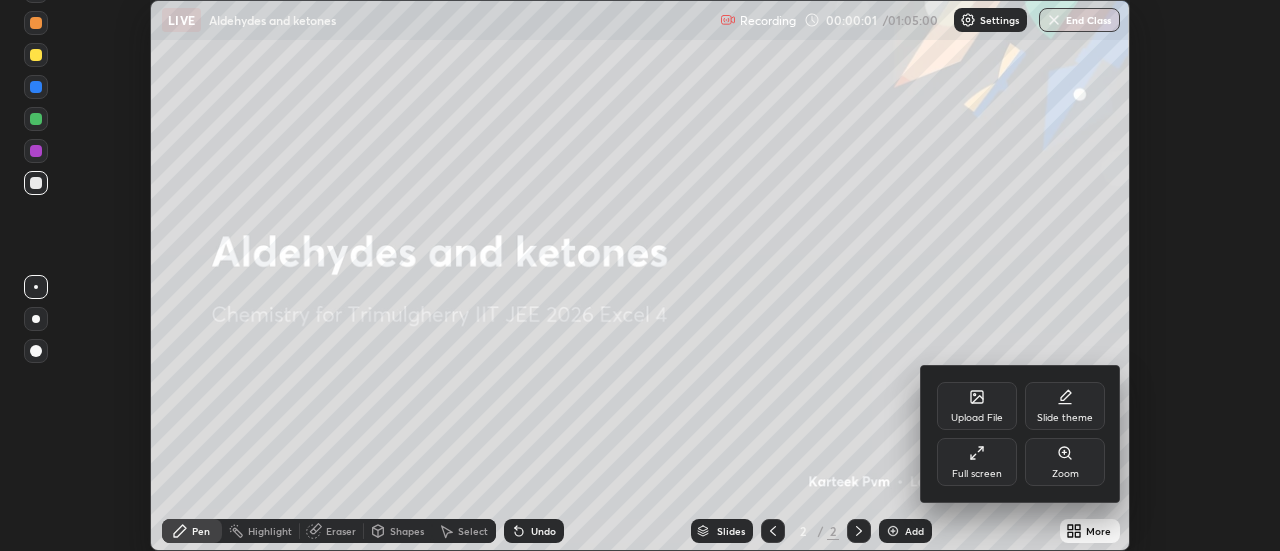click on "Full screen" at bounding box center (977, 462) 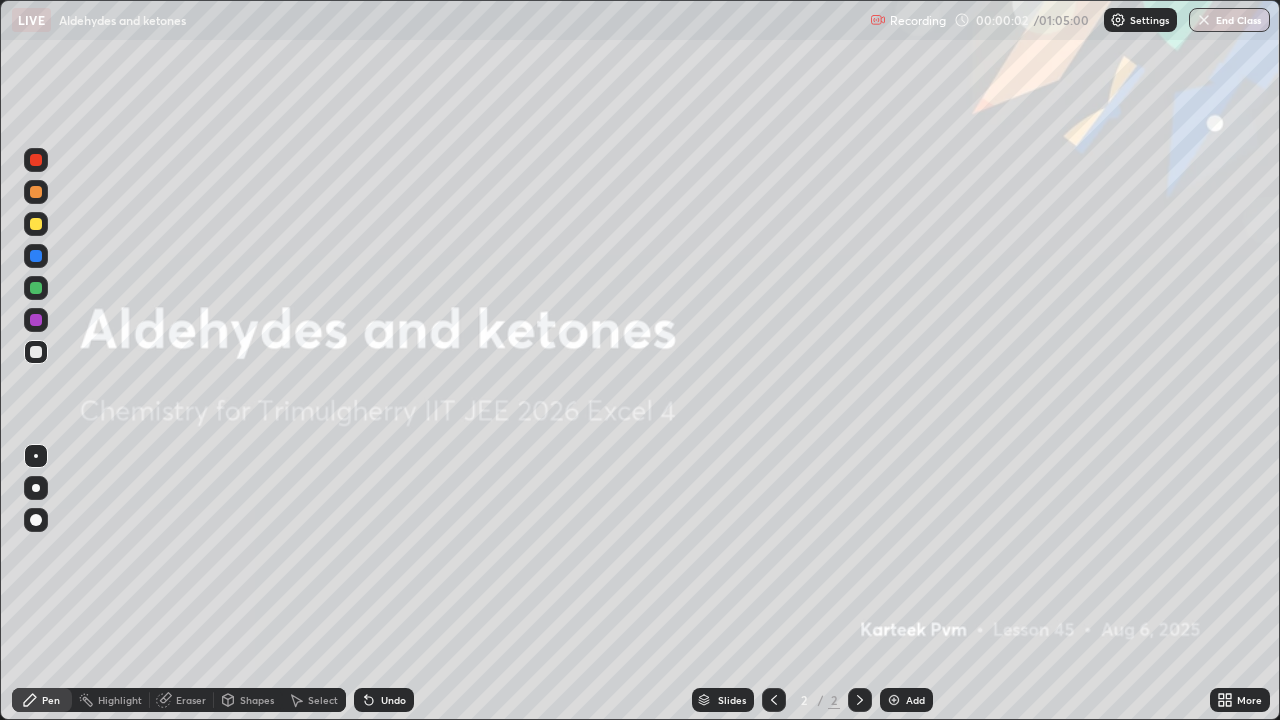 scroll, scrollTop: 99280, scrollLeft: 98720, axis: both 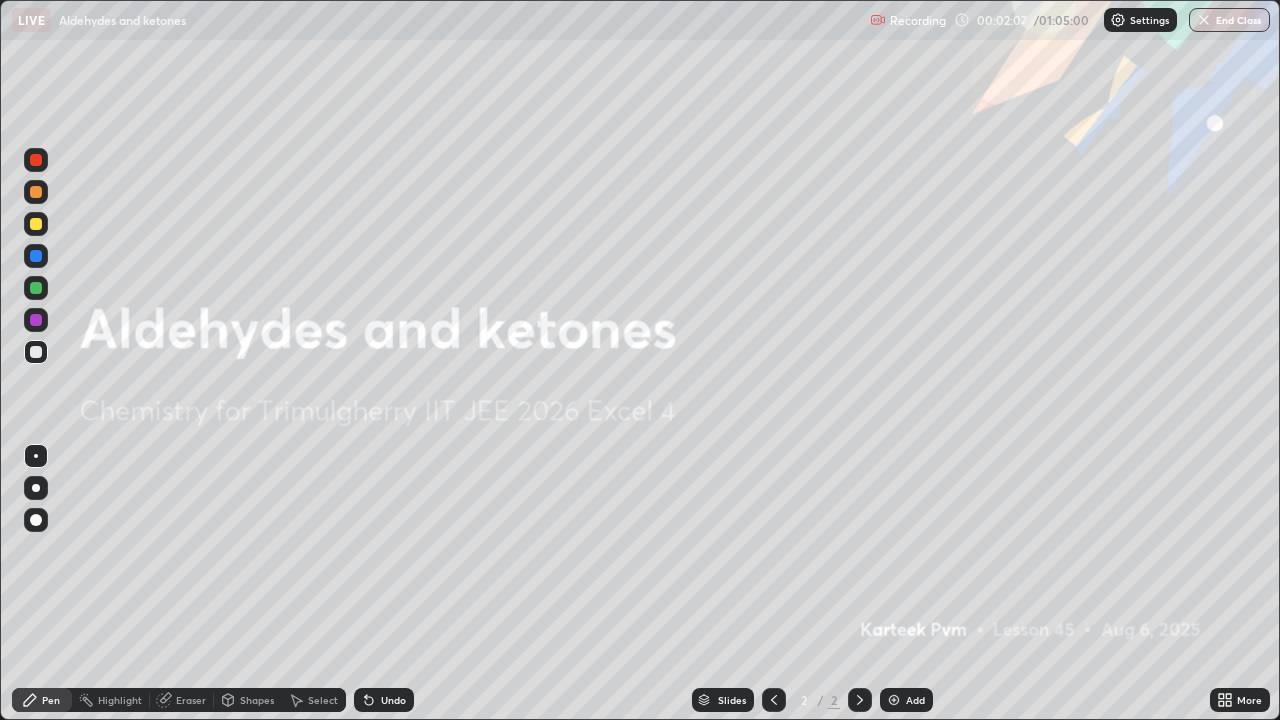 click at bounding box center [860, 700] 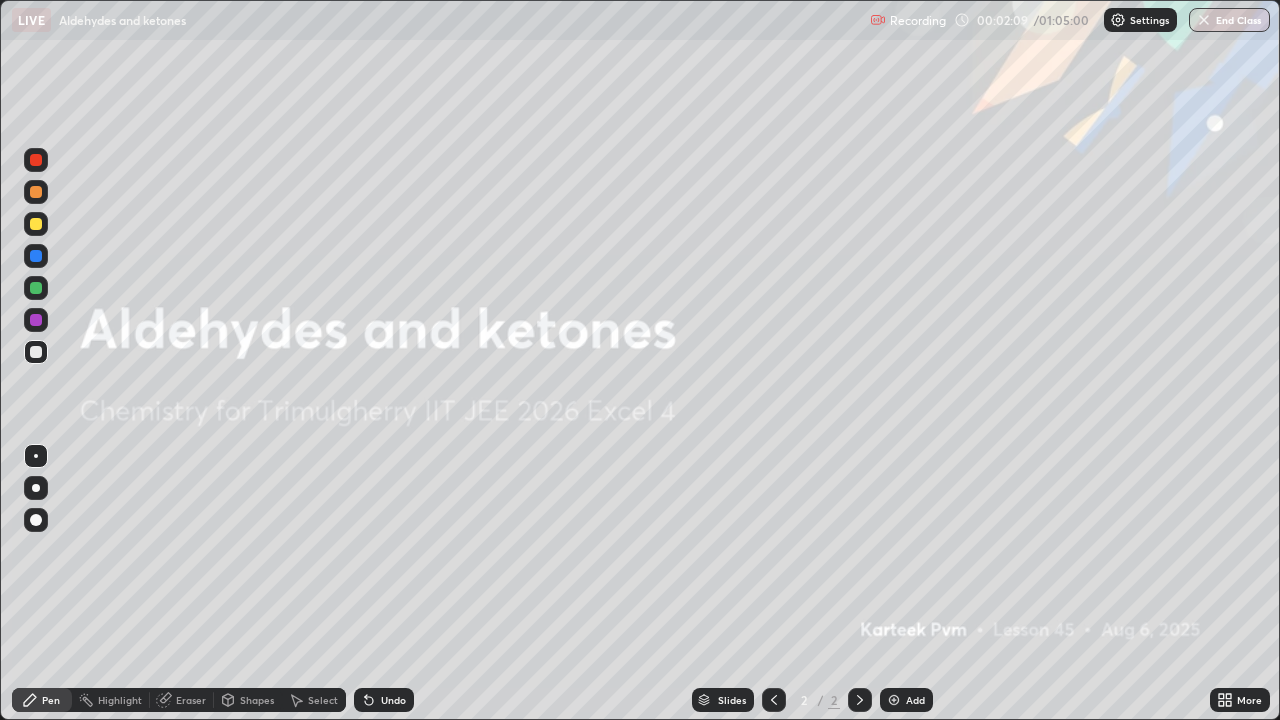 click 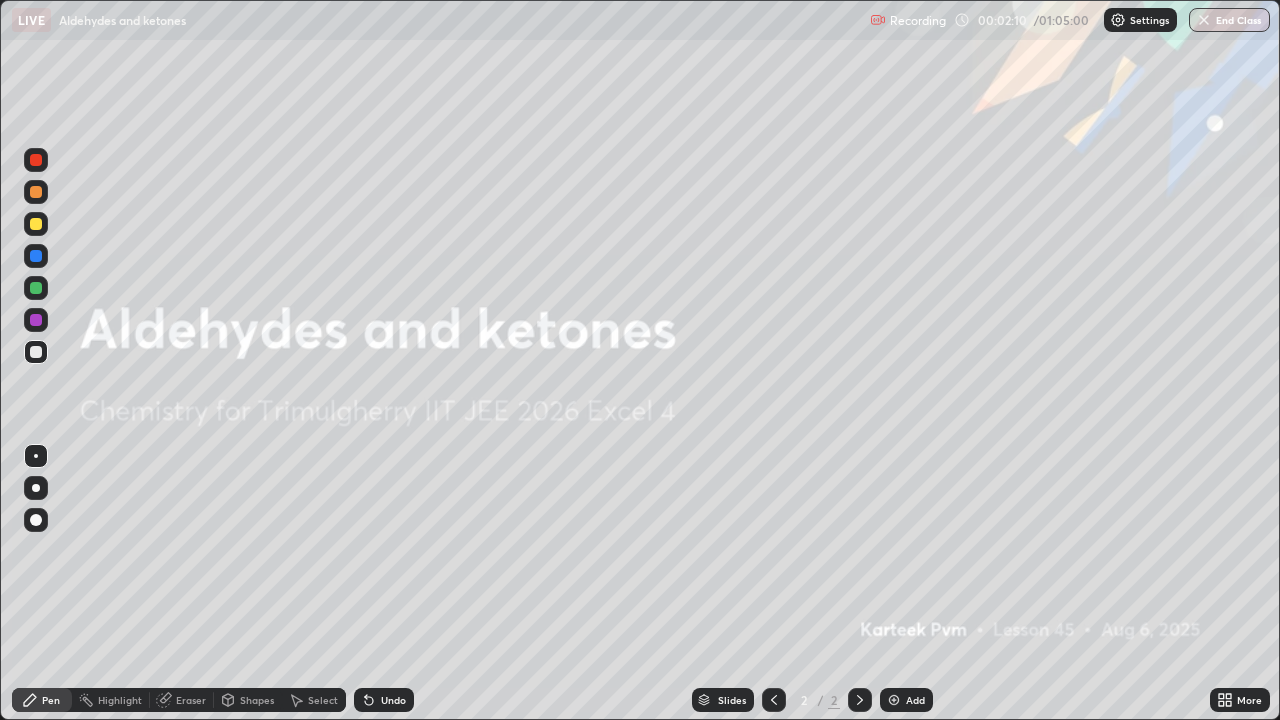 click at bounding box center (894, 700) 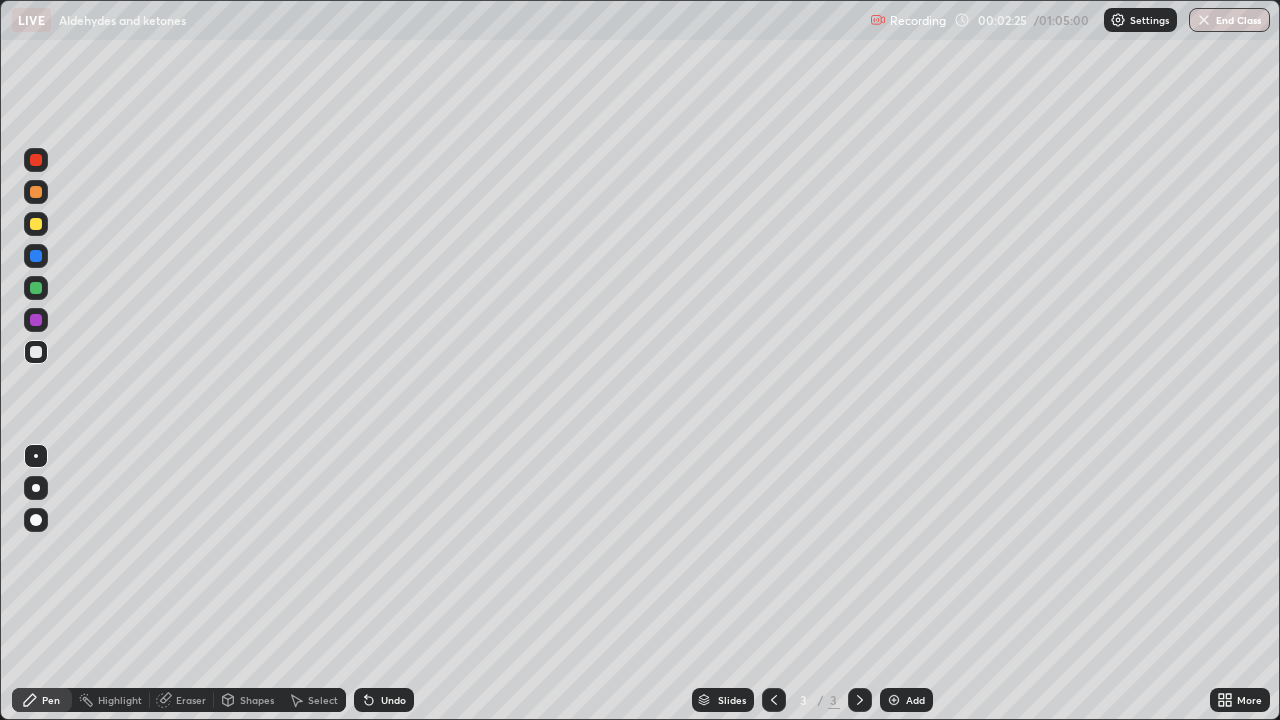 click on "Highlight" at bounding box center [120, 700] 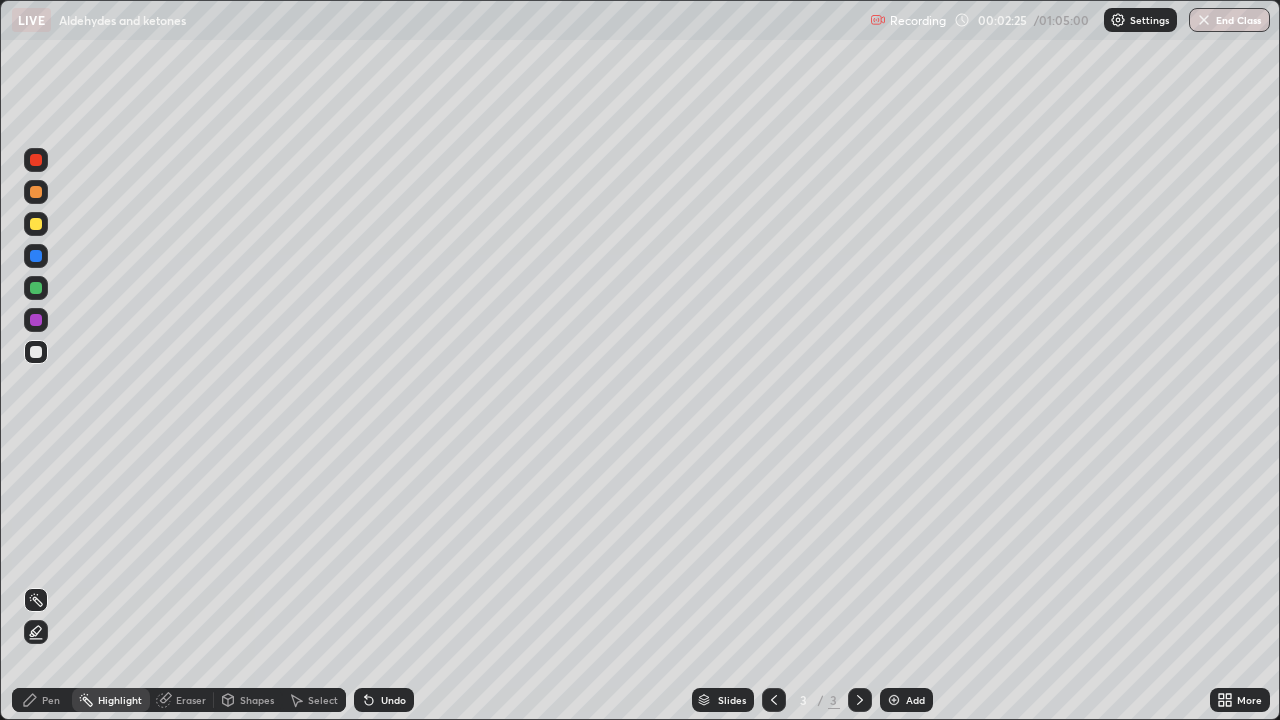 click 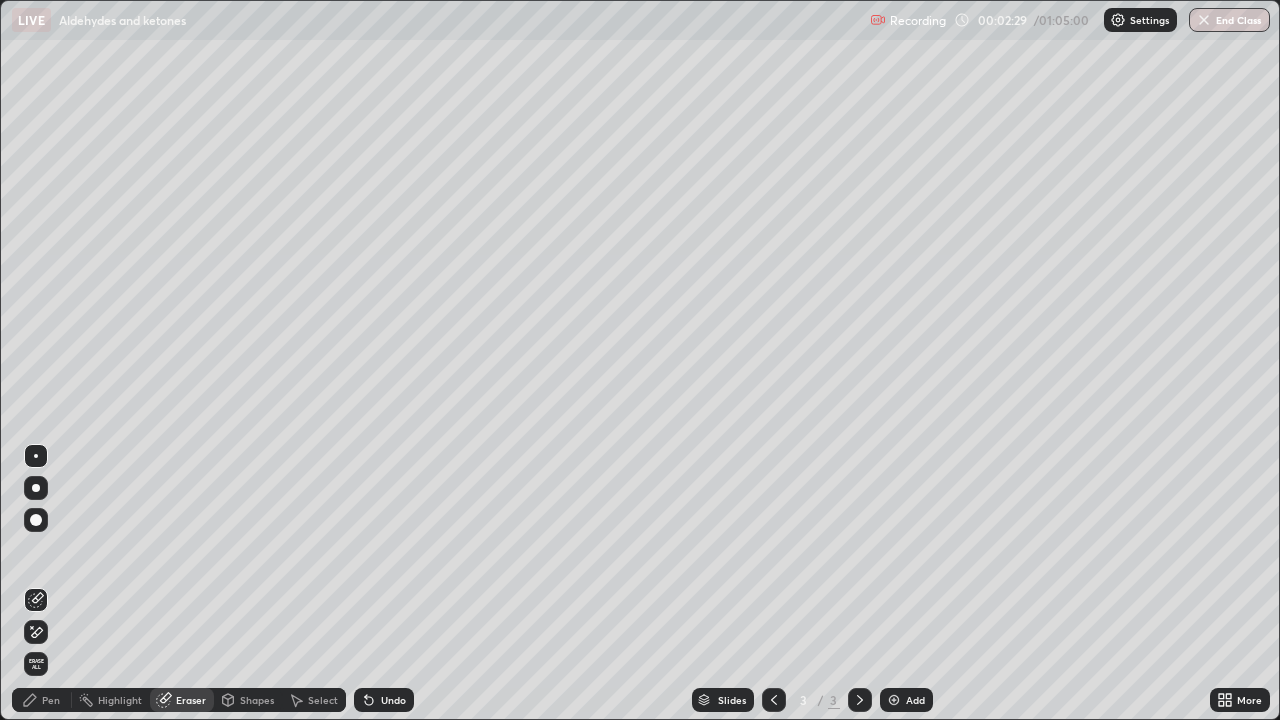 click on "Pen" at bounding box center [42, 700] 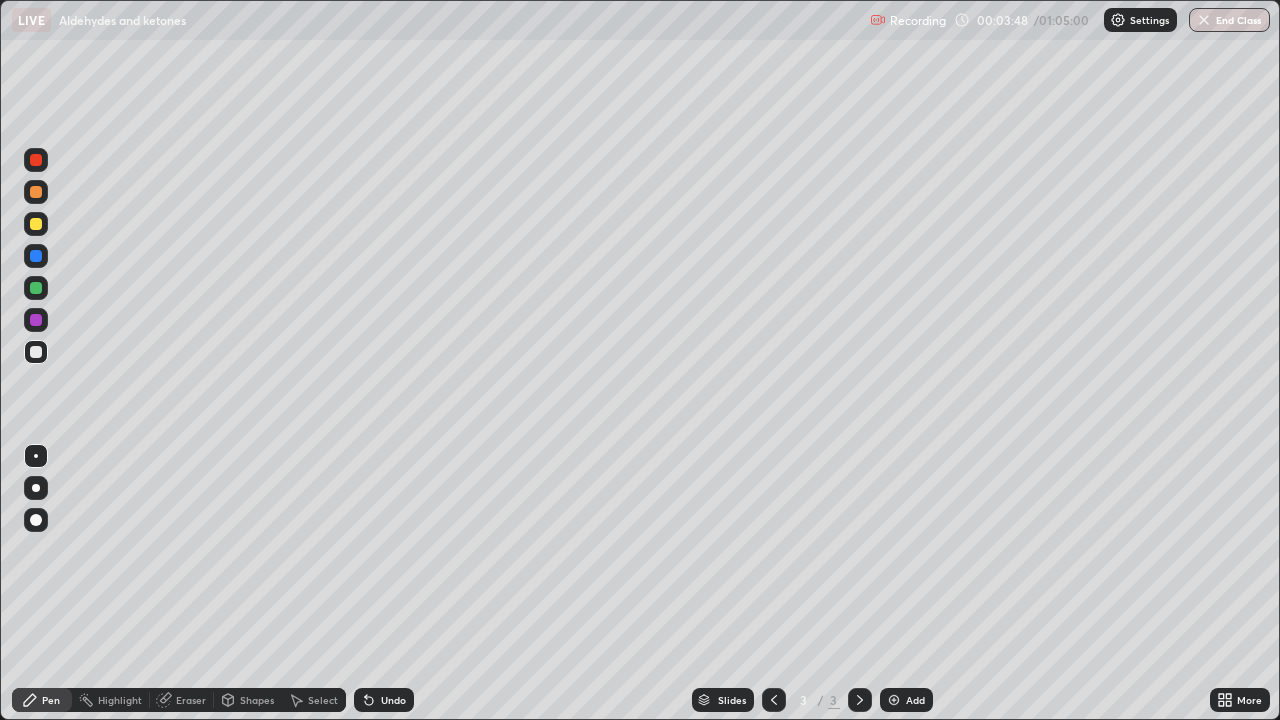 click at bounding box center (36, 224) 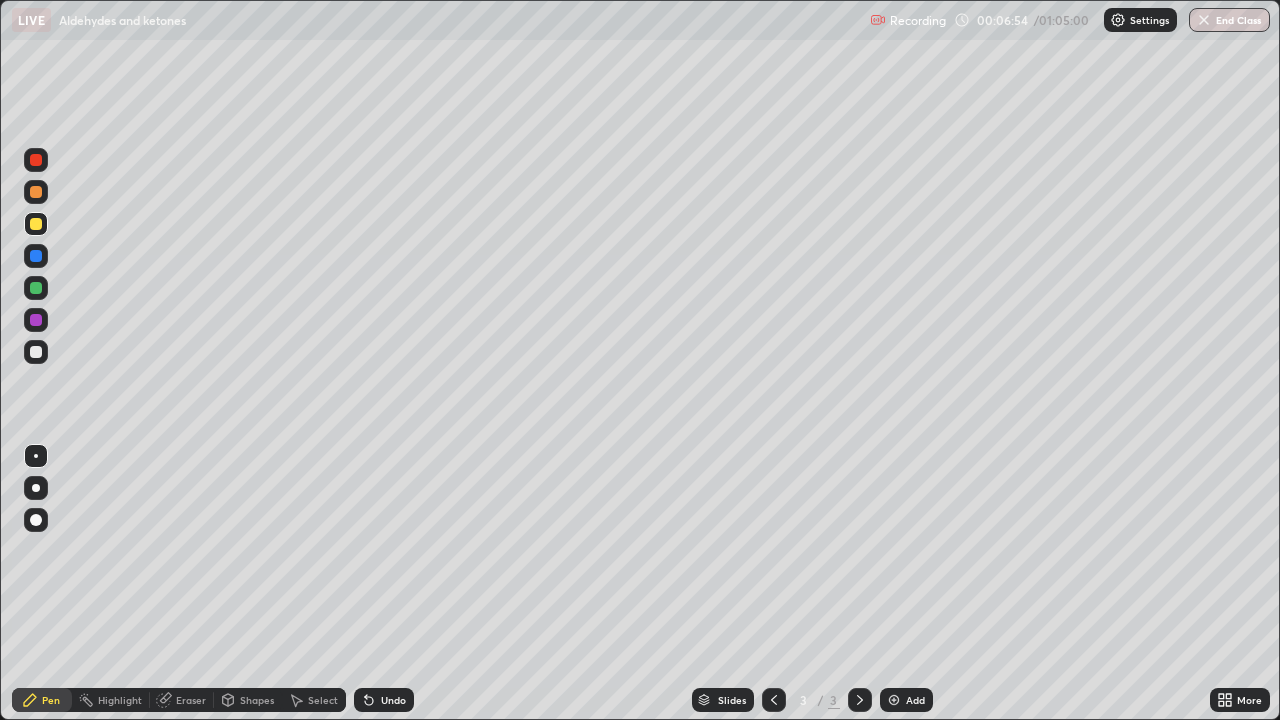 click at bounding box center (36, 256) 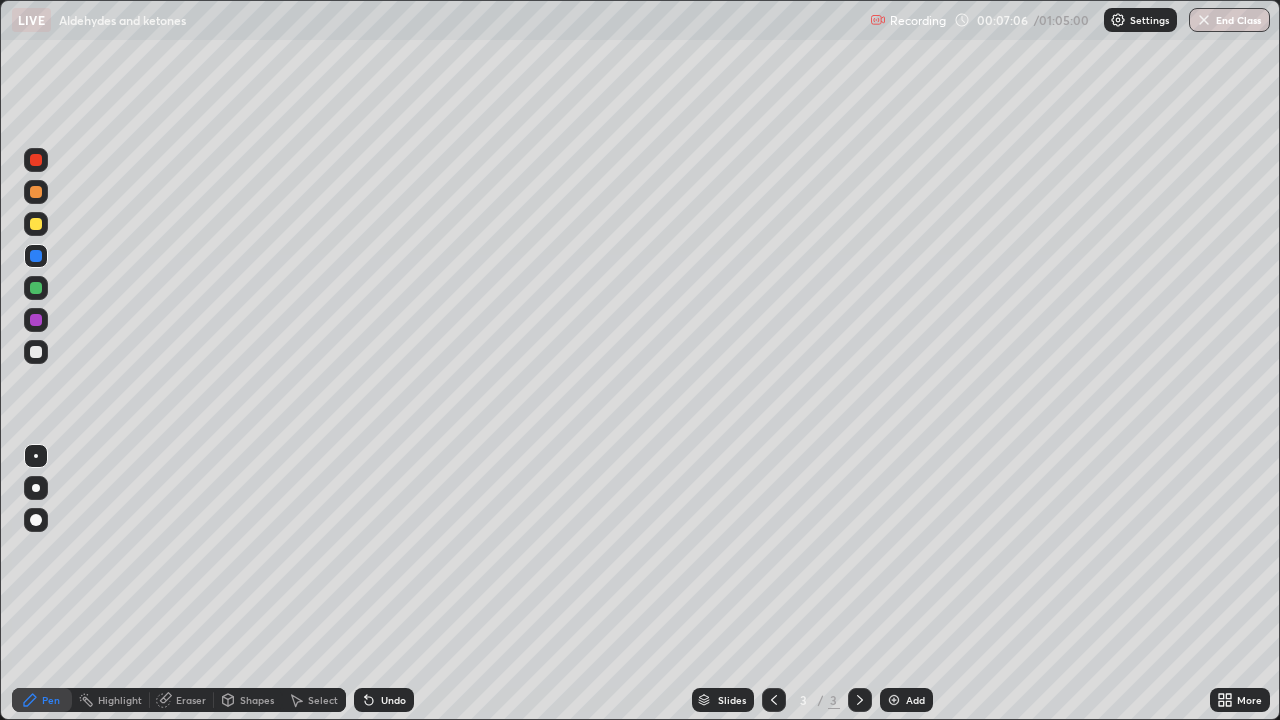 click at bounding box center (36, 352) 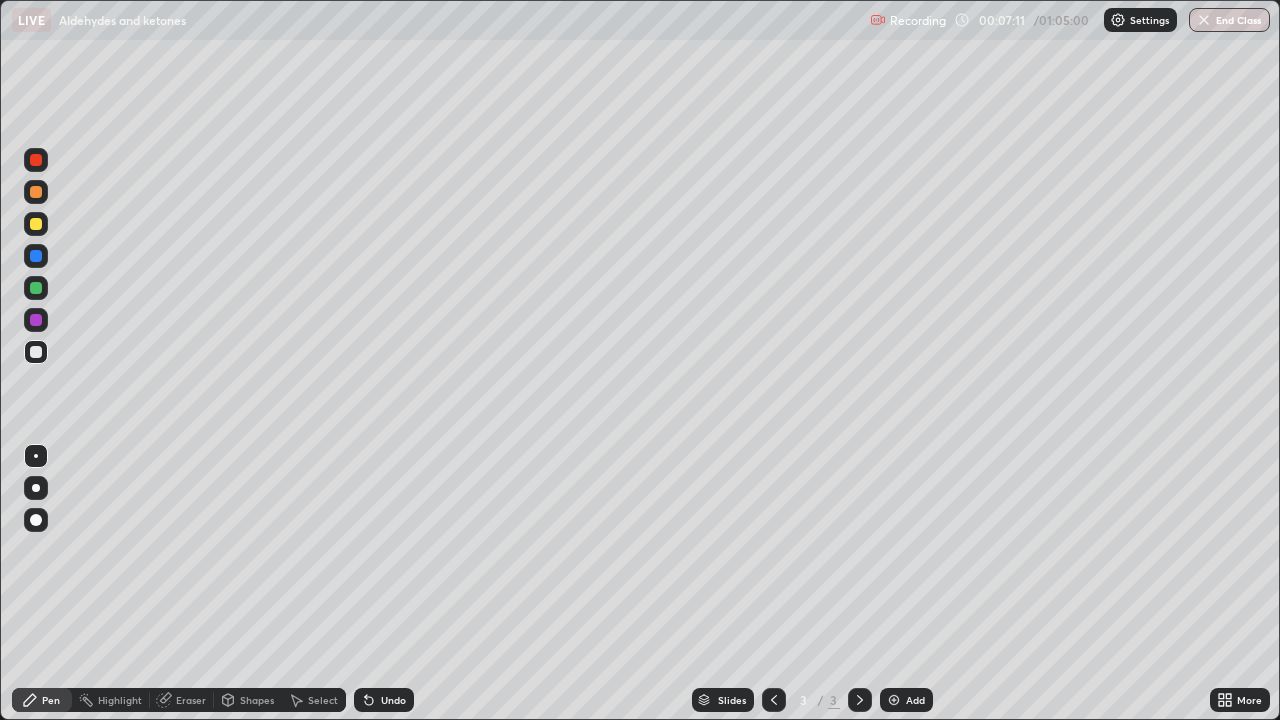 click on "Undo" at bounding box center [393, 700] 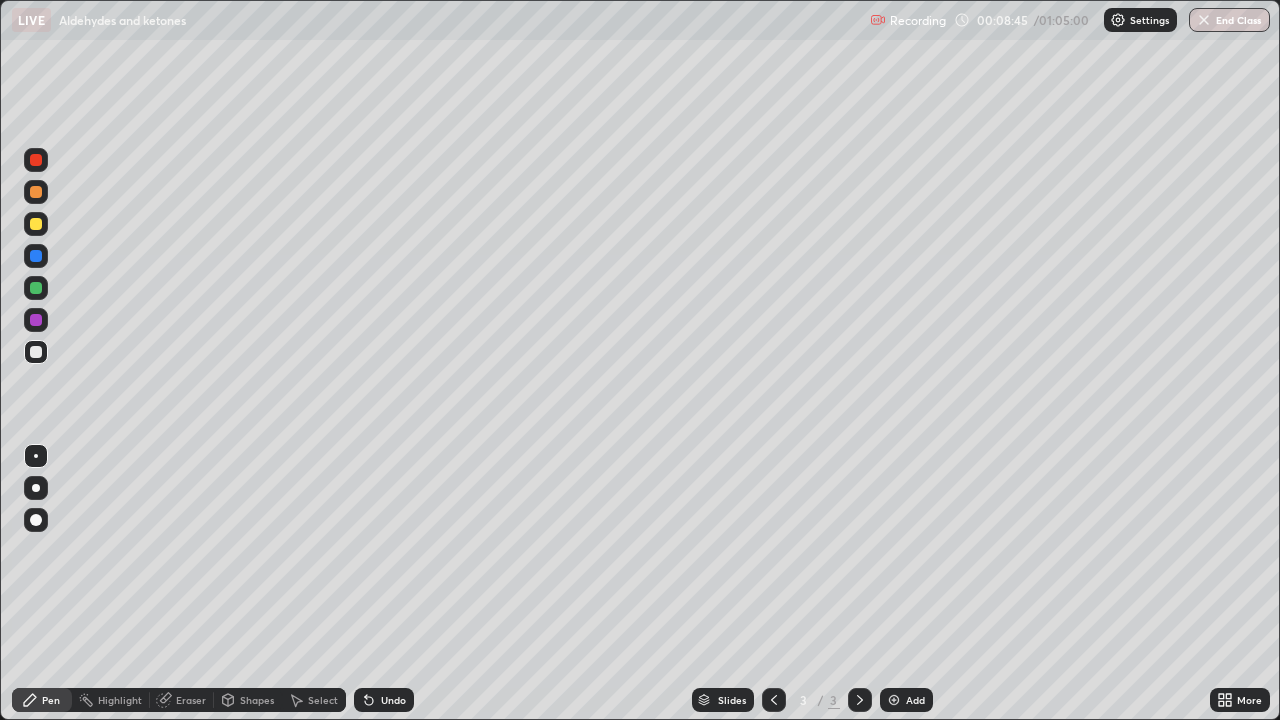 click on "Undo" at bounding box center (393, 700) 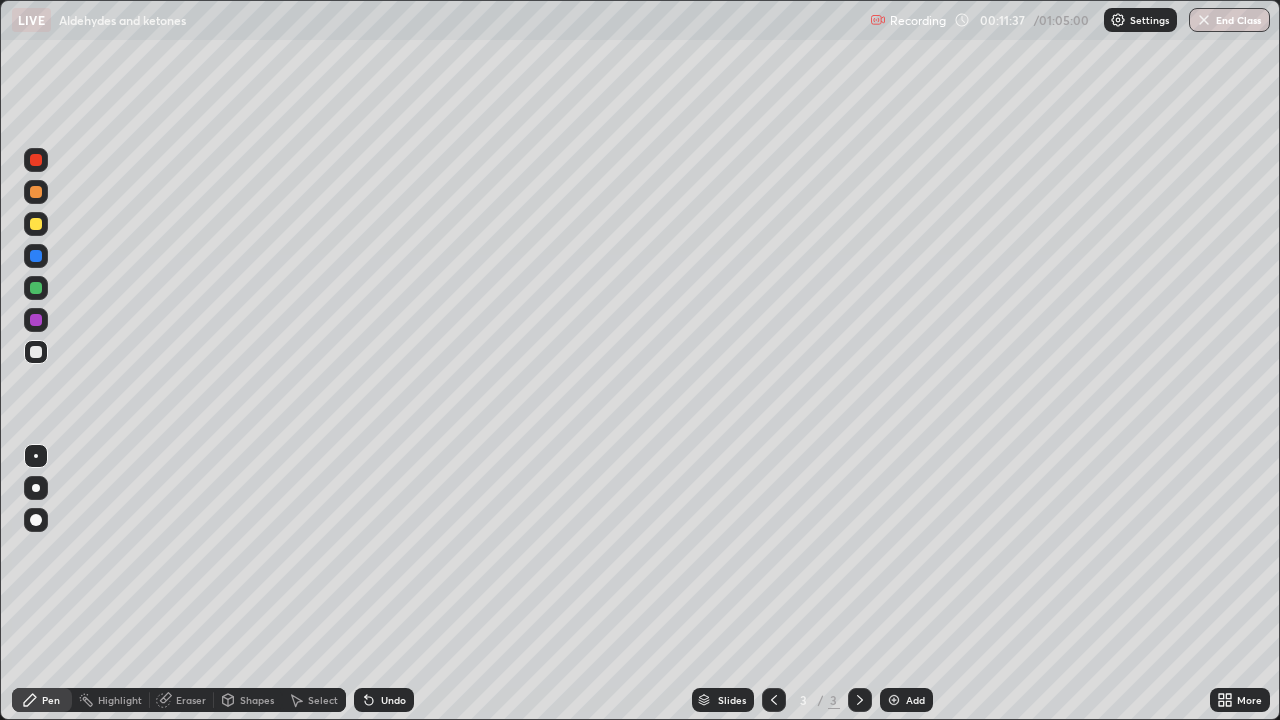 click on "Undo" at bounding box center (393, 700) 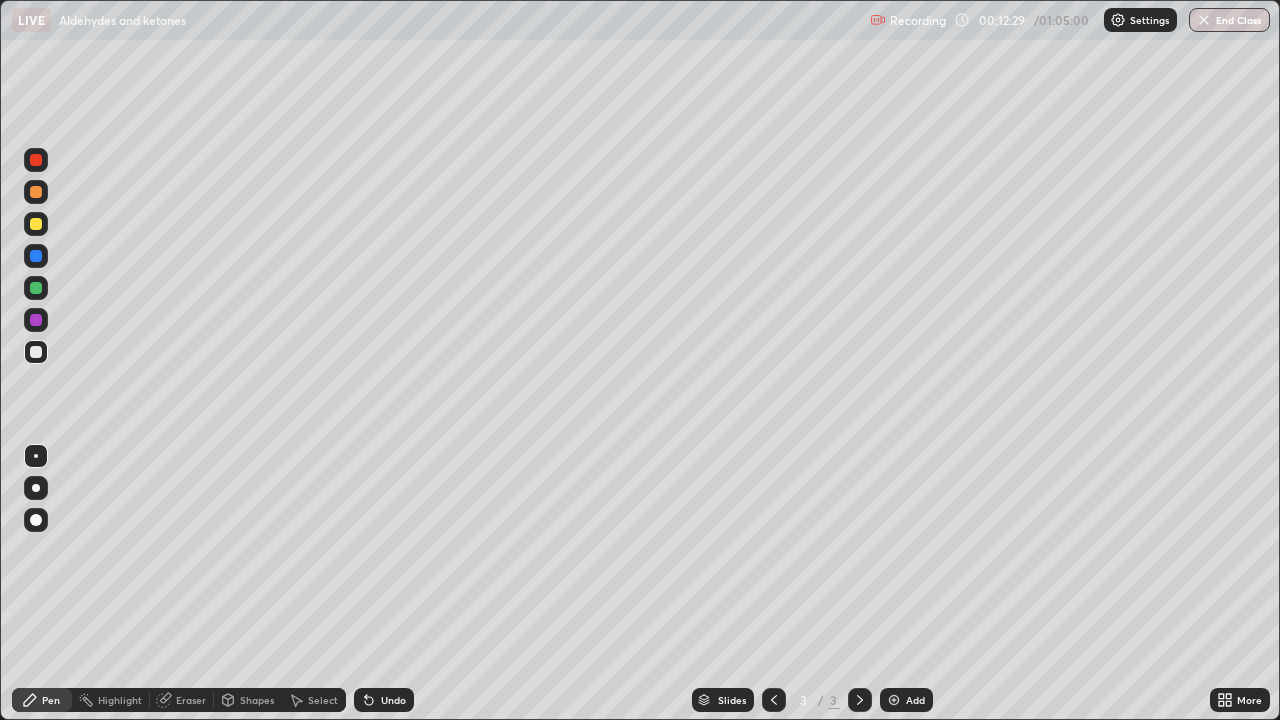 click at bounding box center [36, 224] 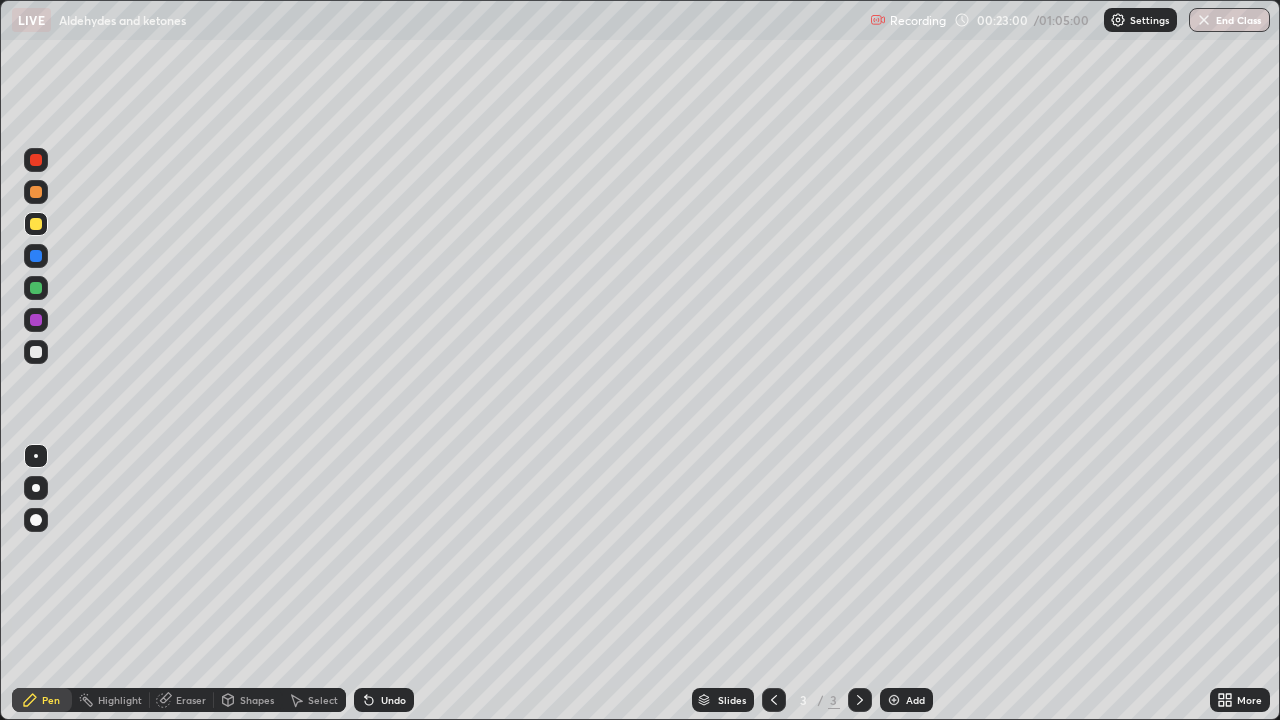 click on "Add" at bounding box center (906, 700) 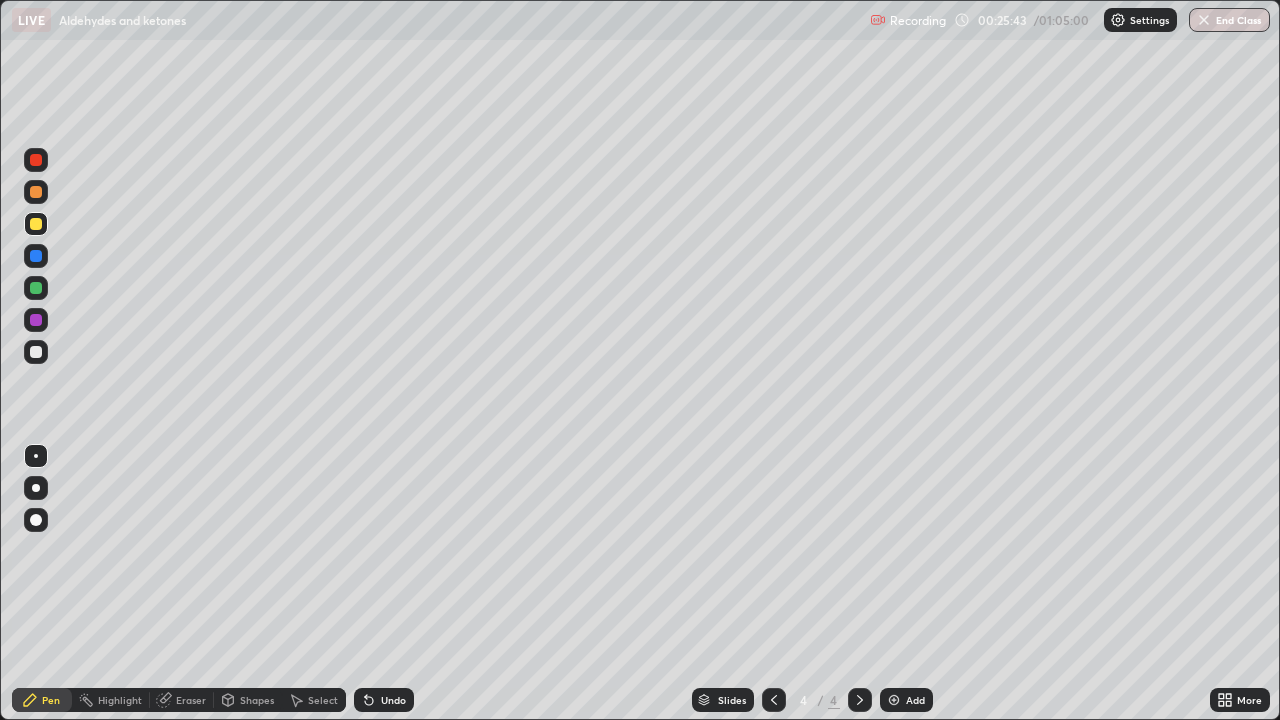 click on "Undo" at bounding box center (384, 700) 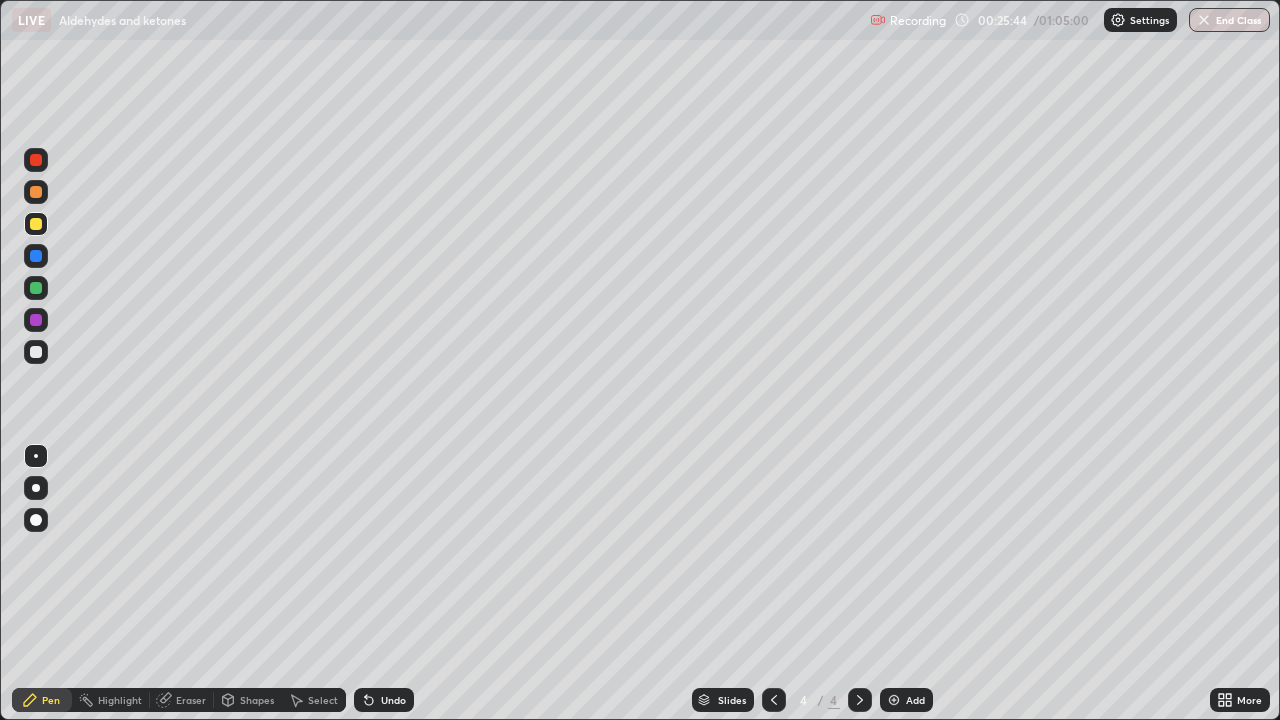 click on "Undo" at bounding box center [384, 700] 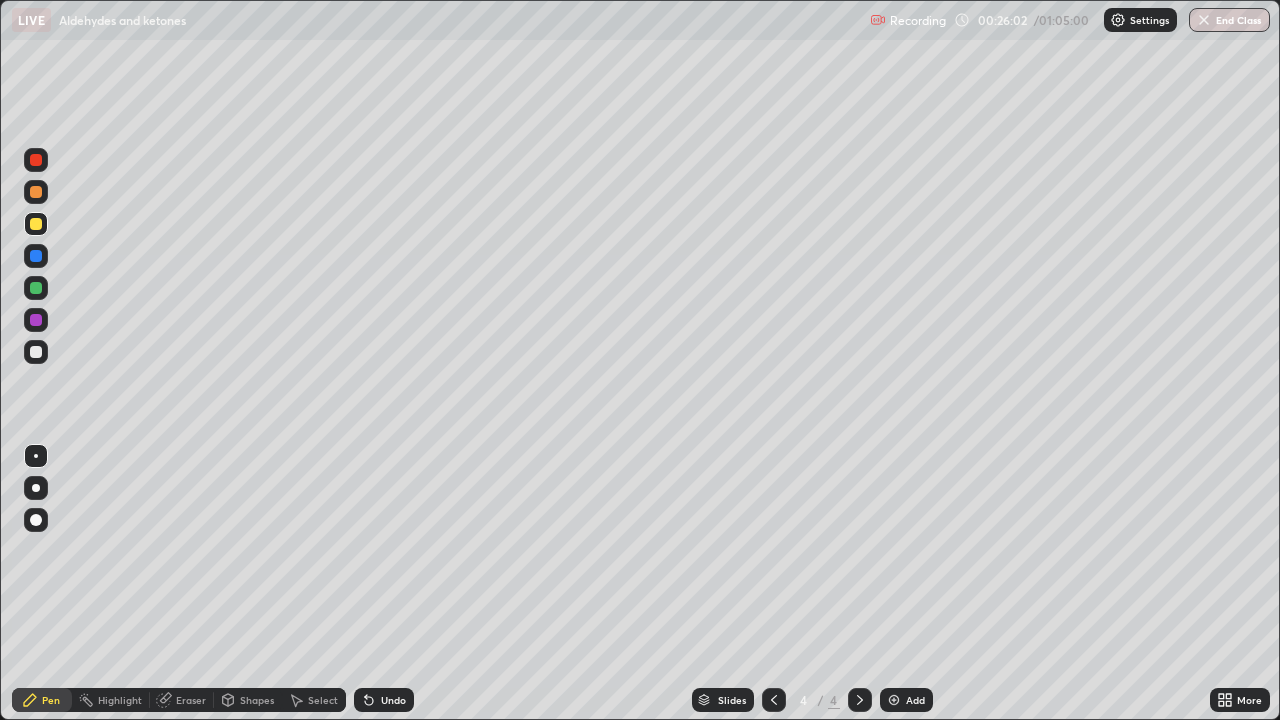 click on "Undo" at bounding box center (384, 700) 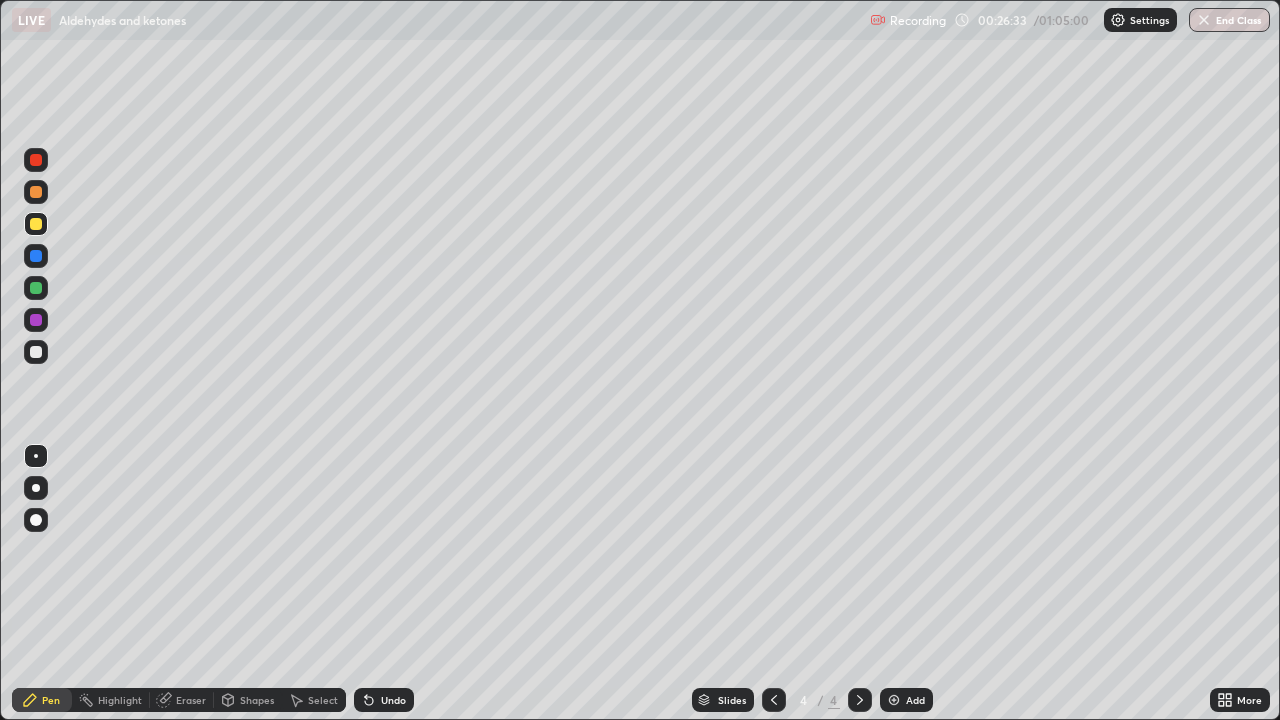 click at bounding box center (36, 352) 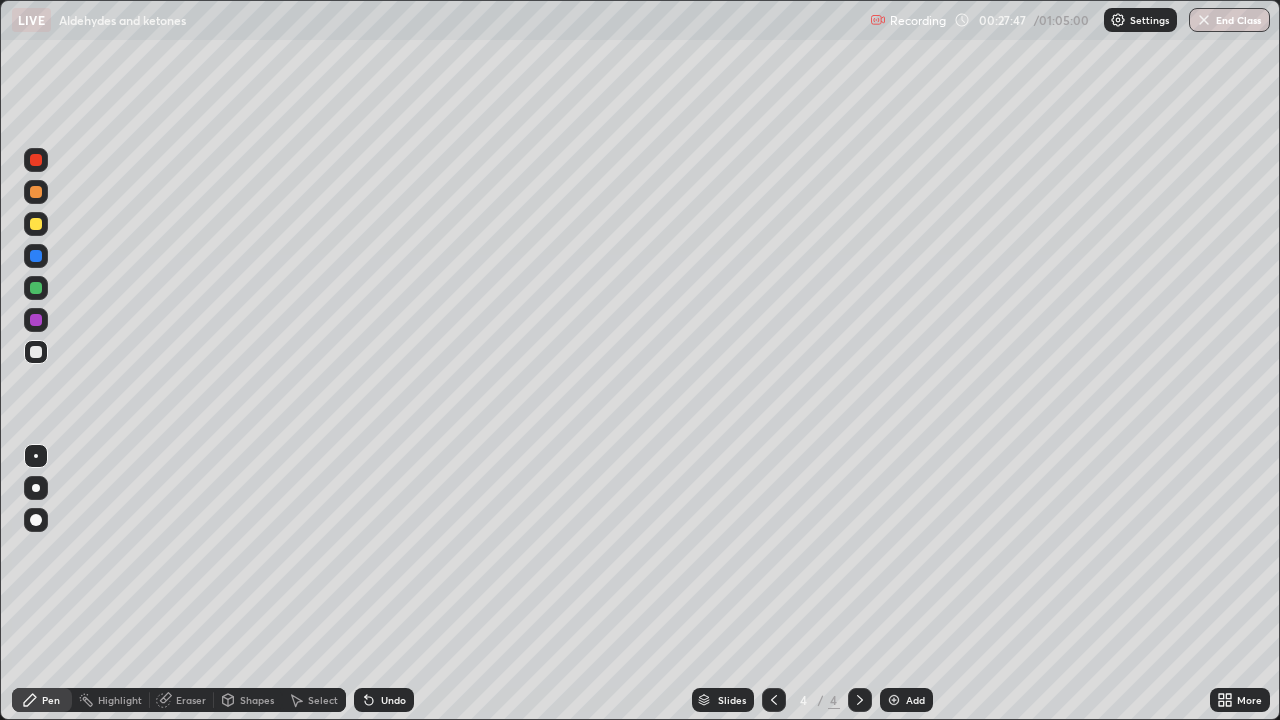 click at bounding box center [36, 256] 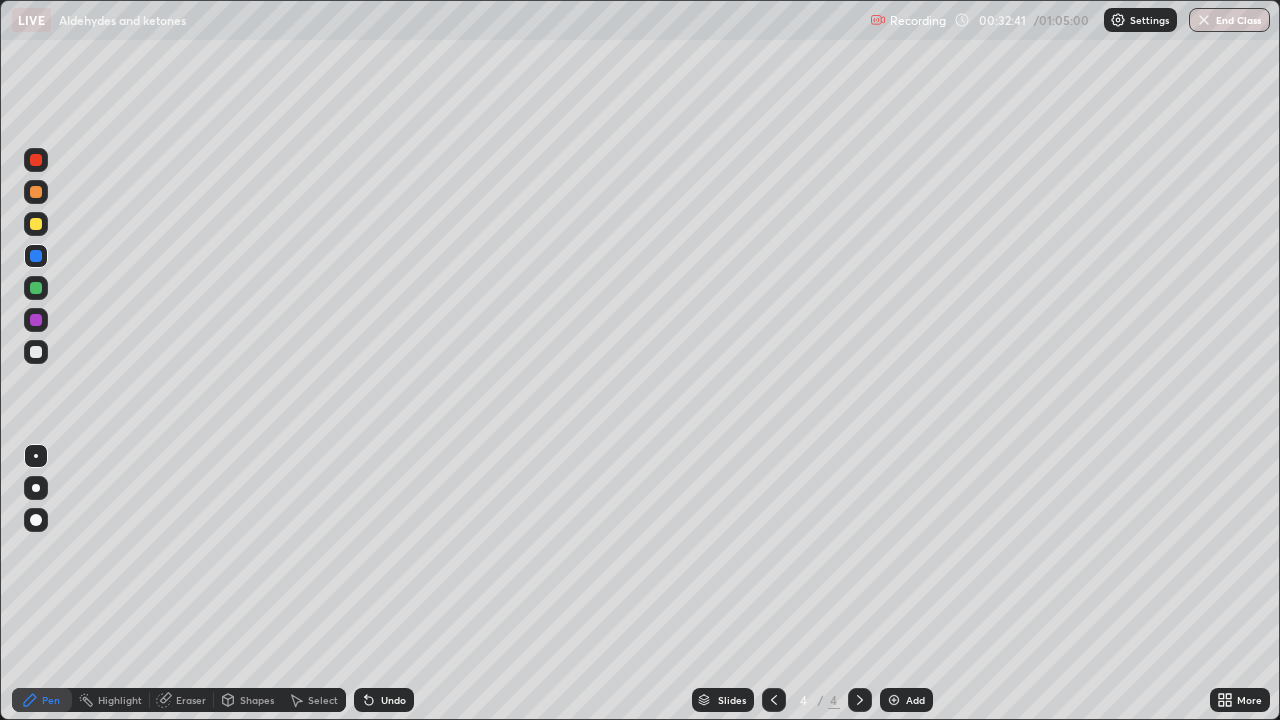 click at bounding box center [36, 352] 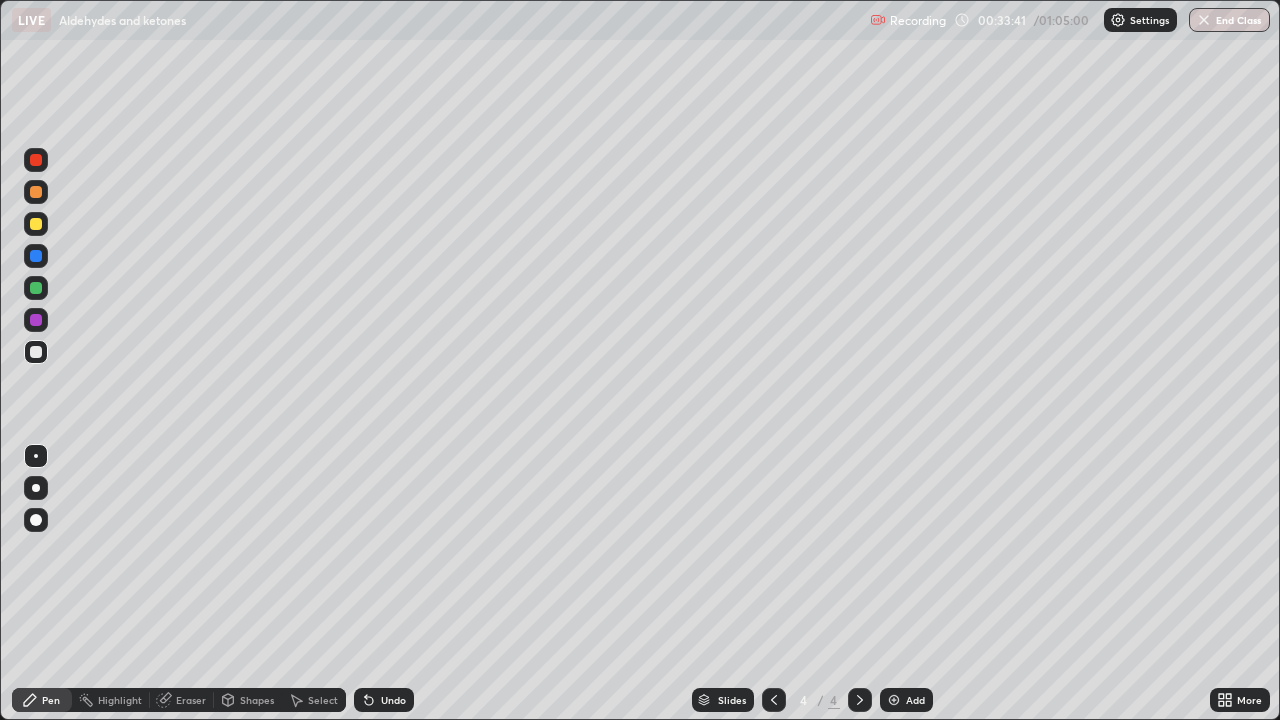 click on "Undo" at bounding box center [393, 700] 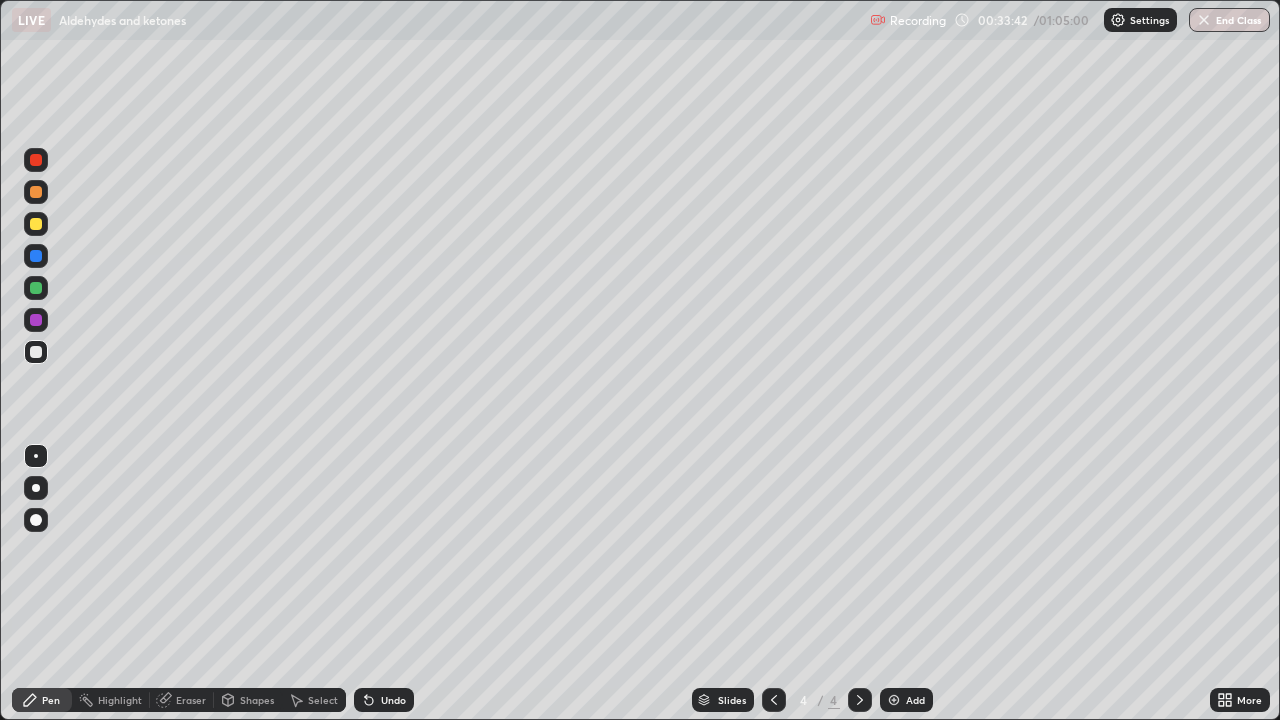 click on "Undo" at bounding box center [393, 700] 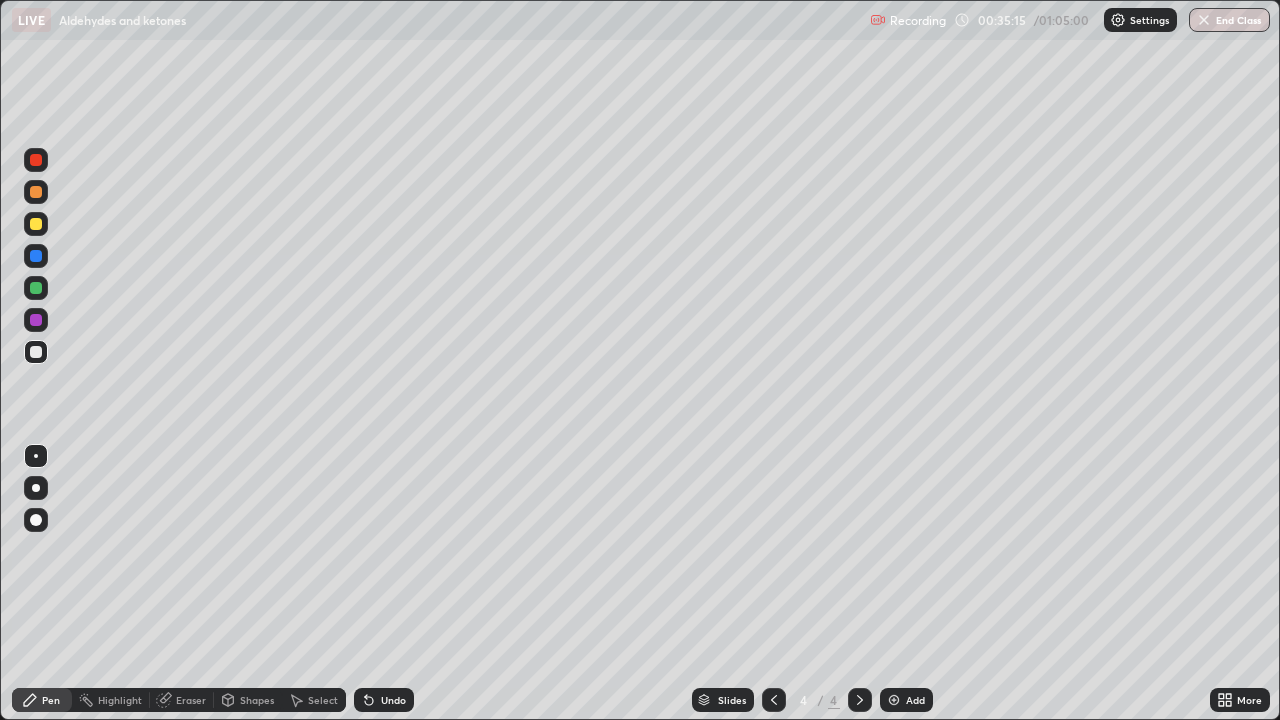 click on "Undo" at bounding box center [393, 700] 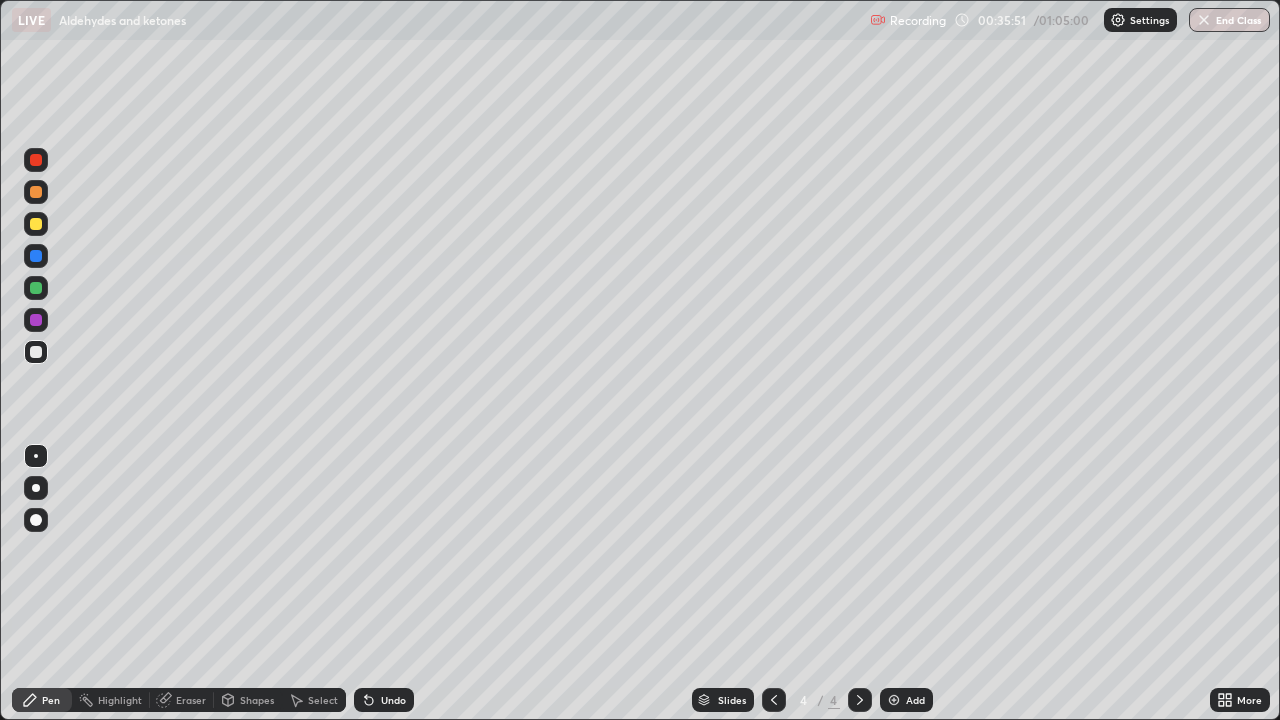 click at bounding box center [36, 224] 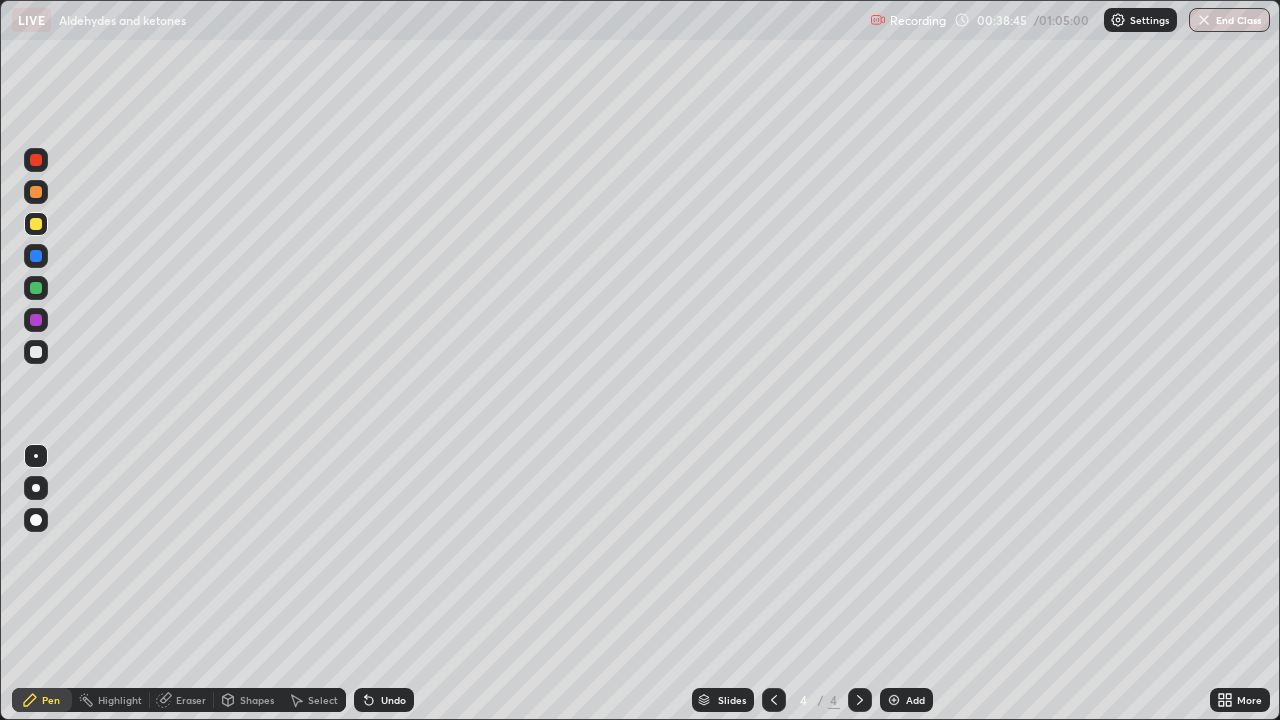 click on "Add" at bounding box center [915, 700] 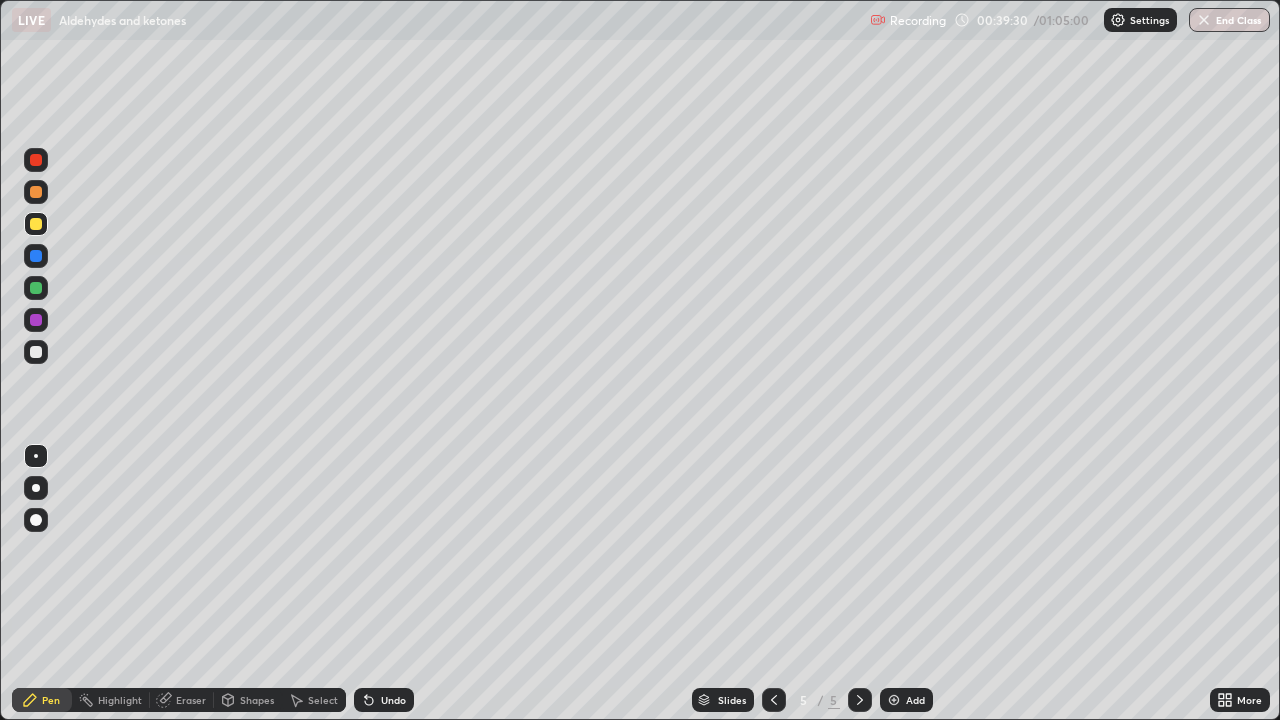 click at bounding box center (36, 352) 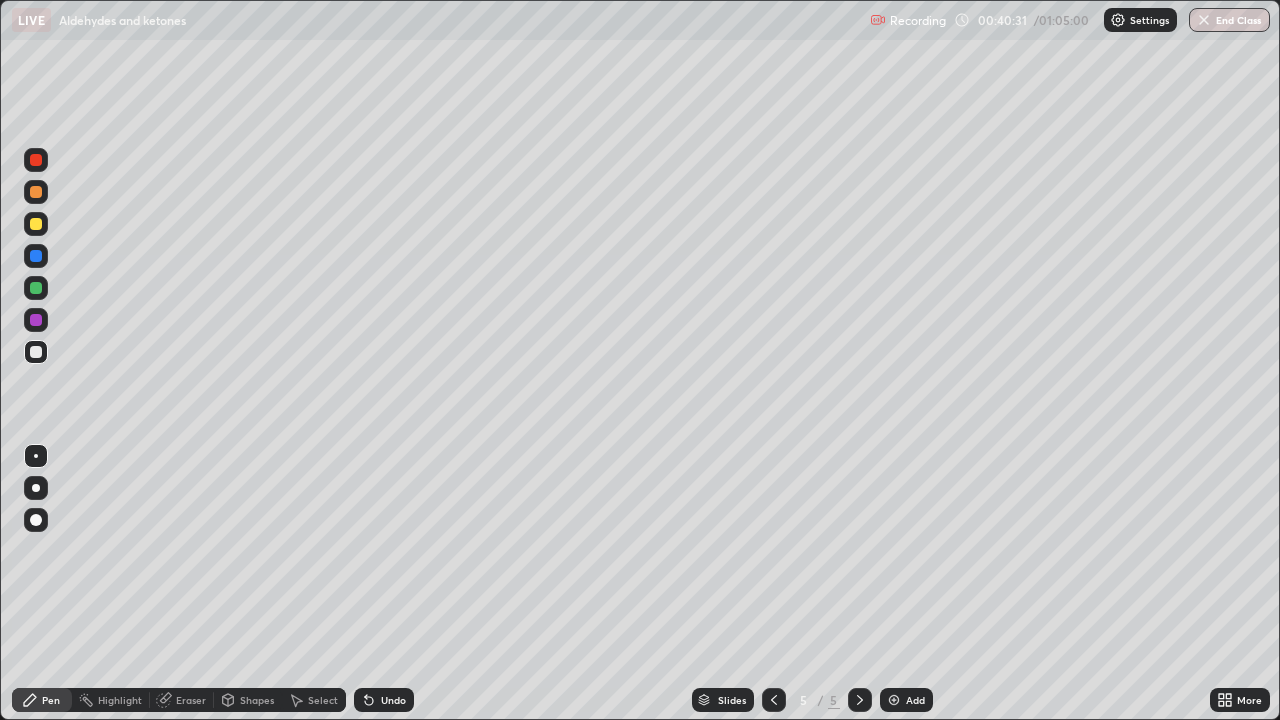 click on "Eraser" at bounding box center (182, 700) 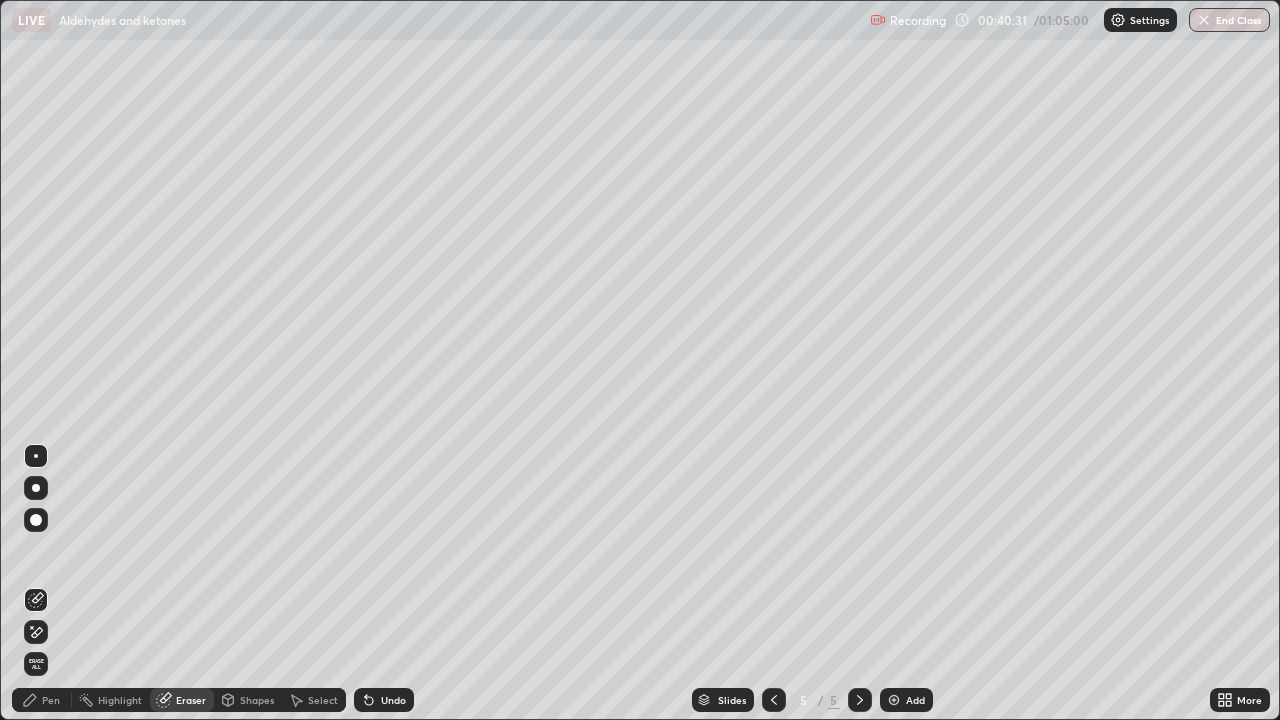 click 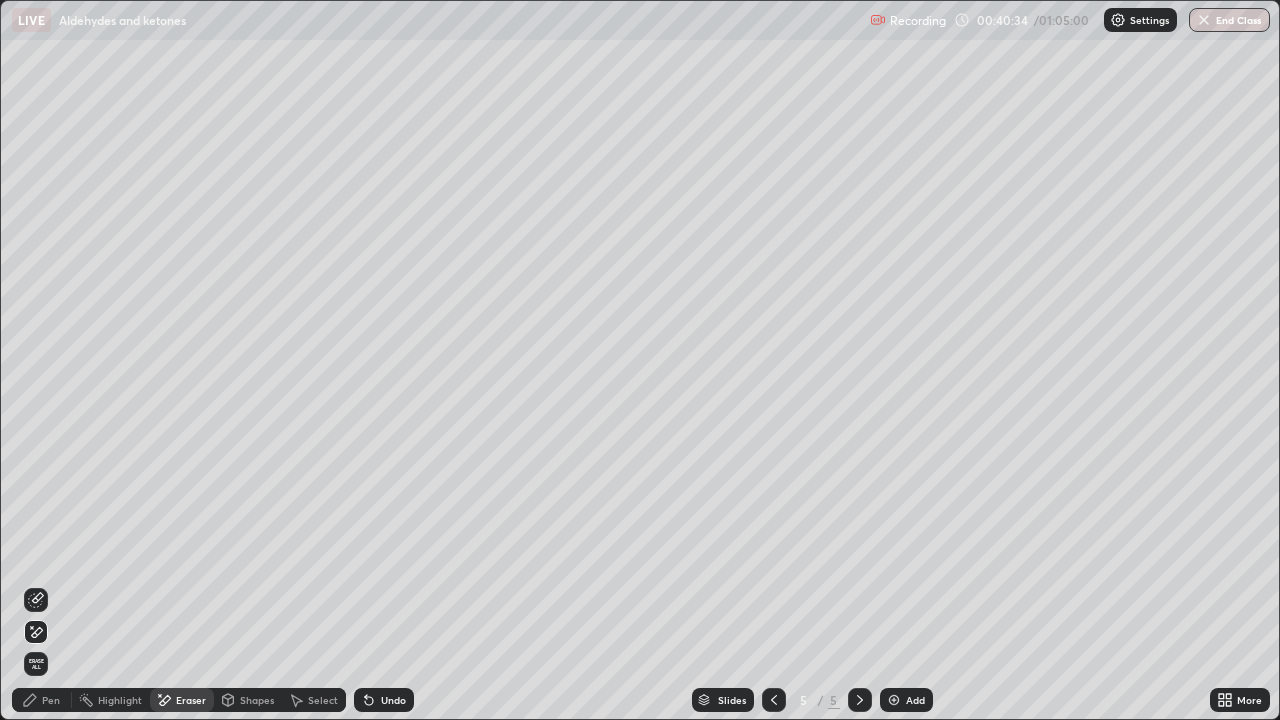 click on "Pen" at bounding box center [51, 700] 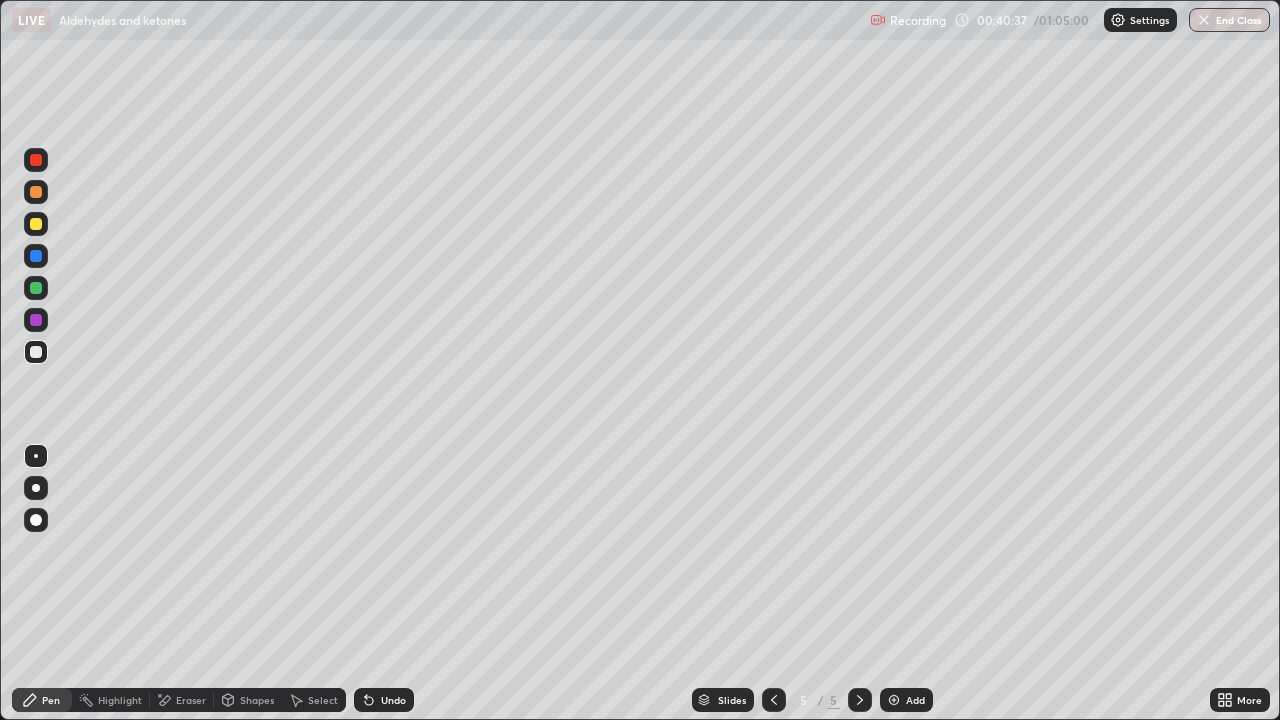 click 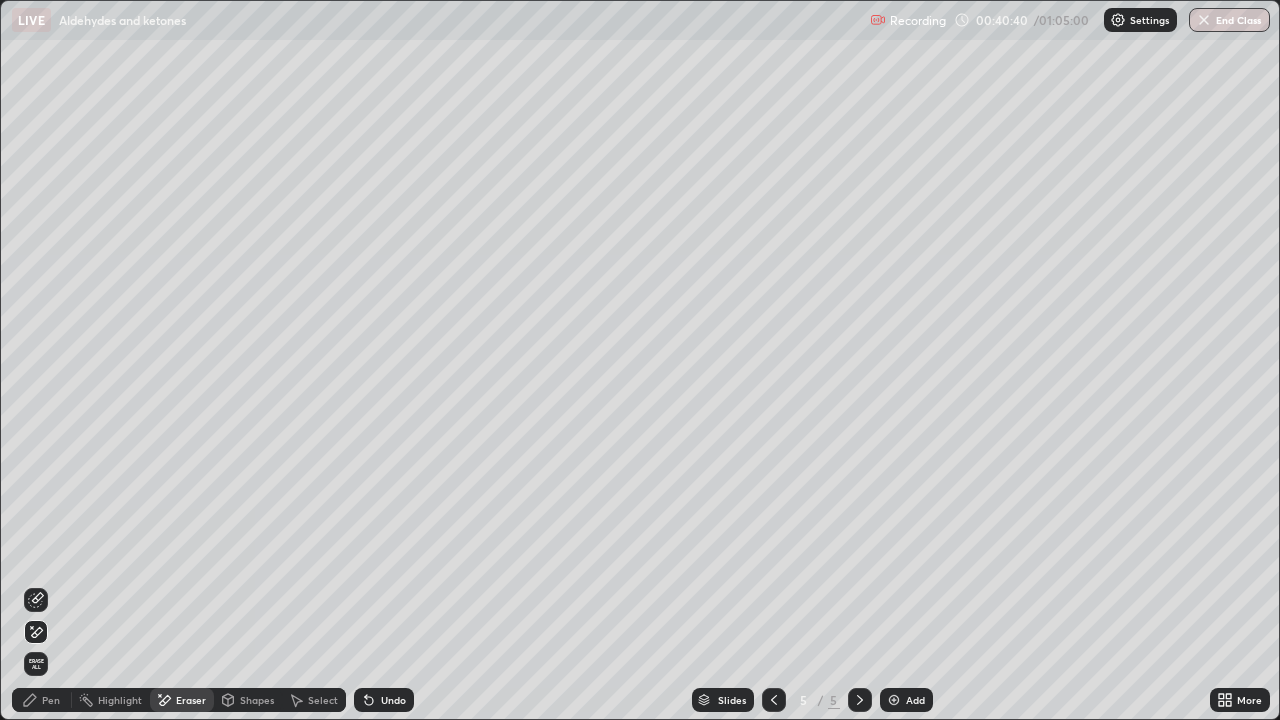 click on "Pen" at bounding box center (51, 700) 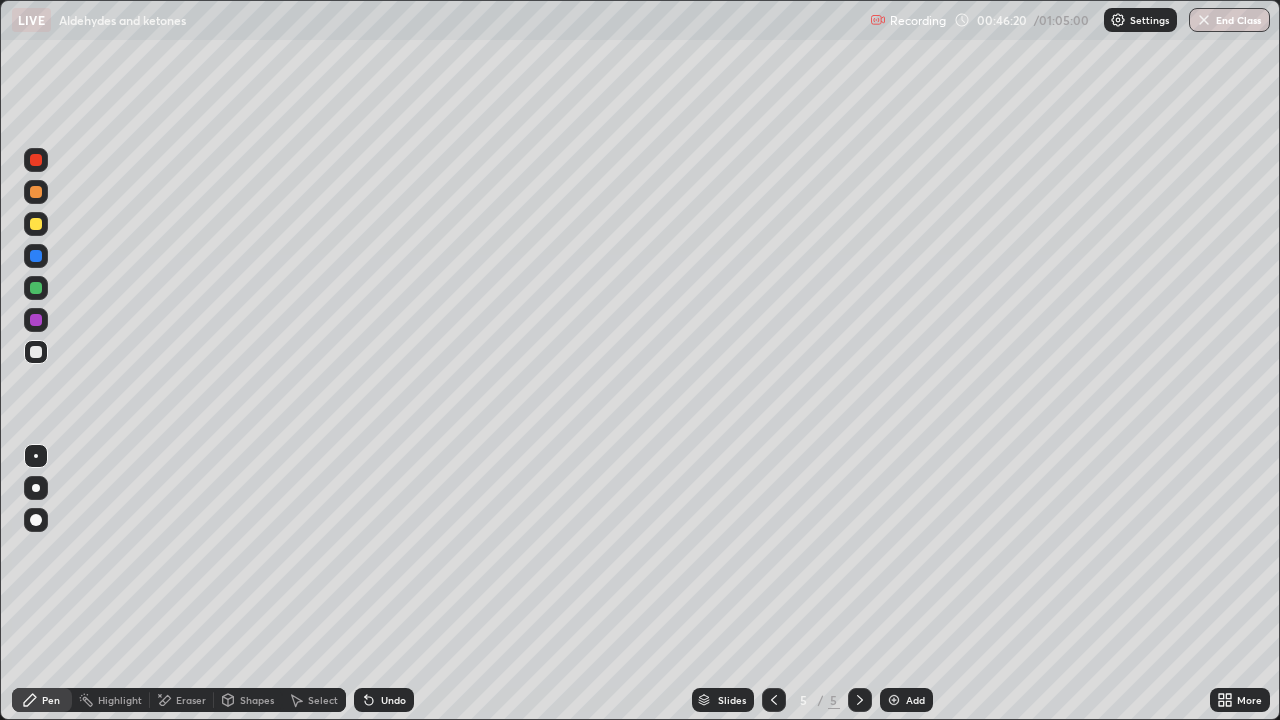 click at bounding box center (36, 224) 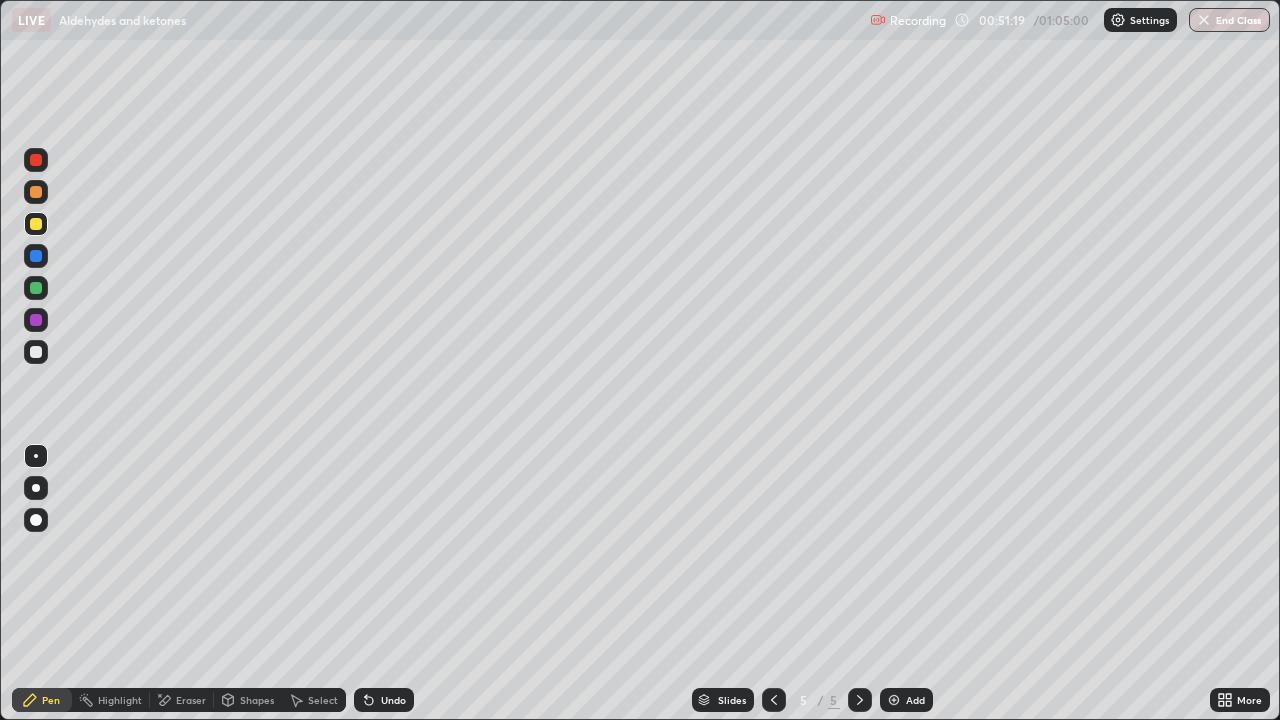 click on "Add" at bounding box center (906, 700) 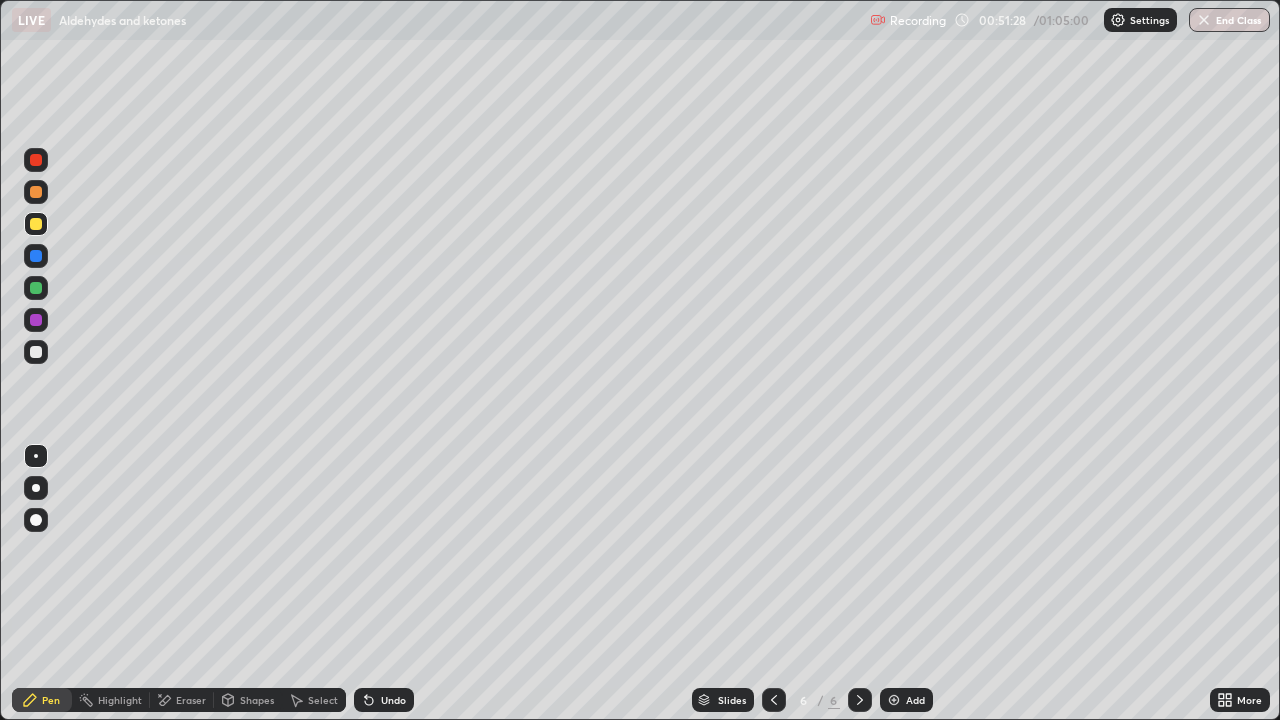 click on "Undo" at bounding box center (384, 700) 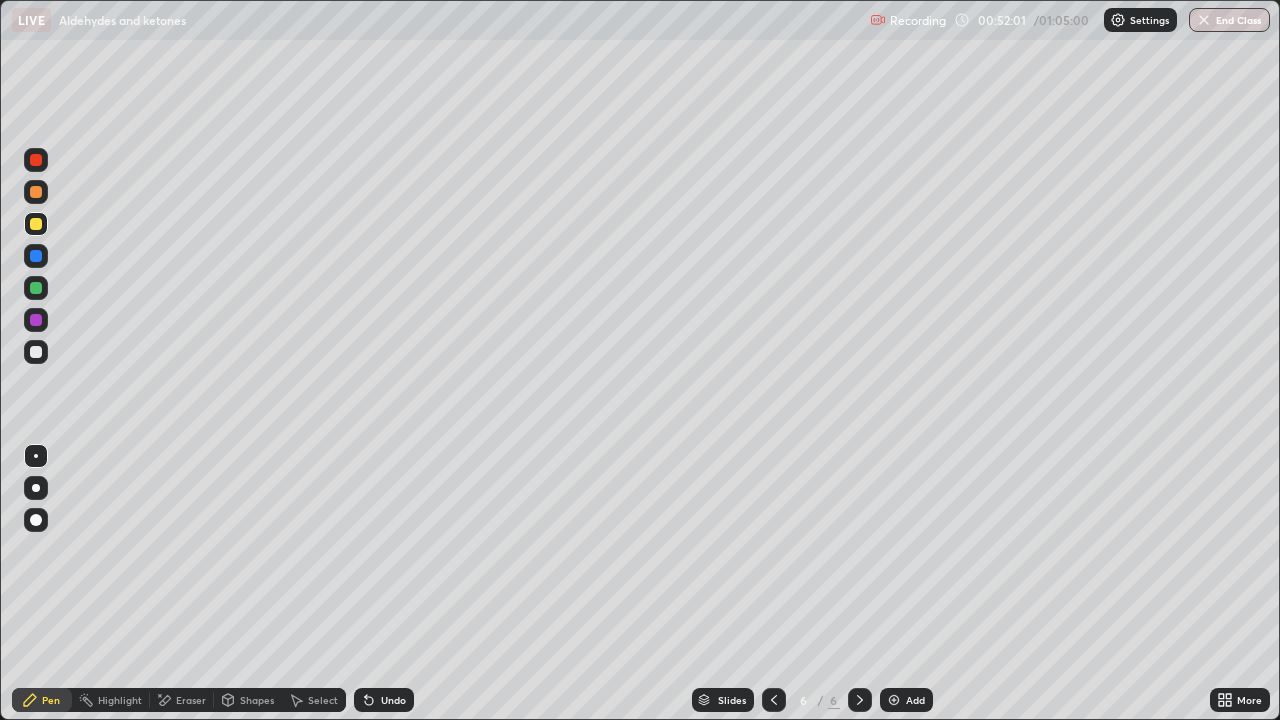 click on "Undo" at bounding box center (384, 700) 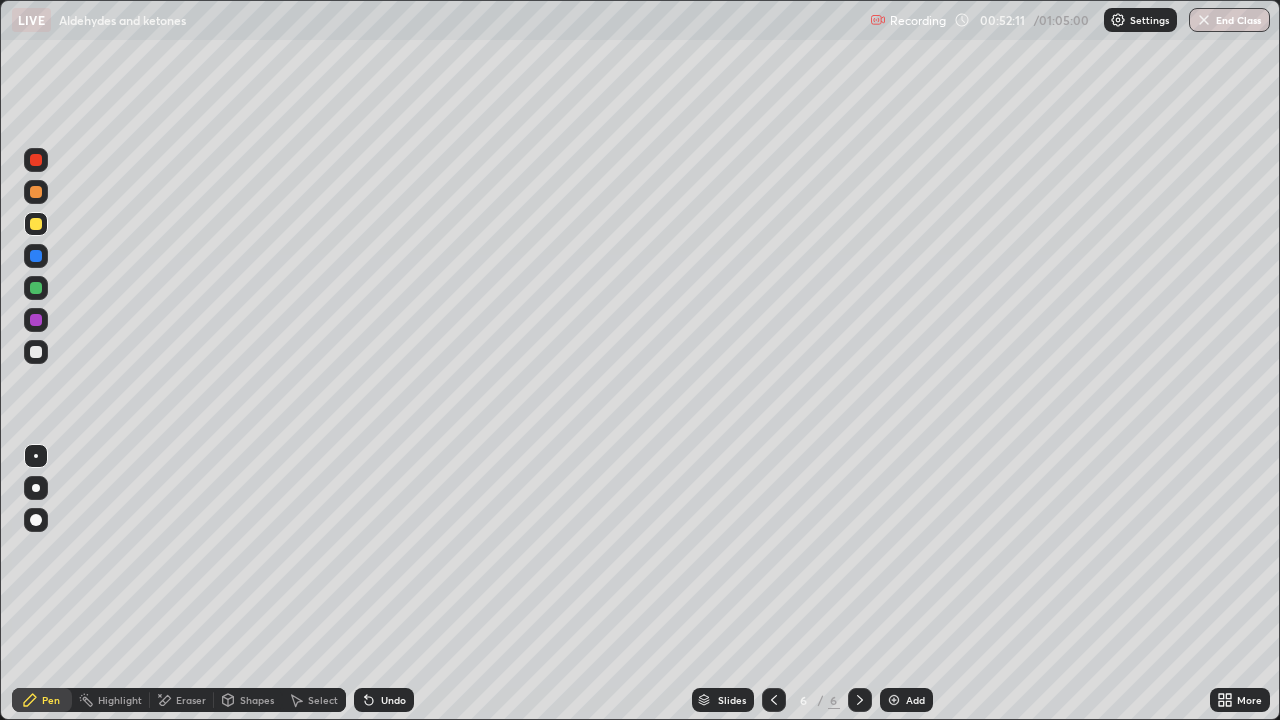 click on "Eraser" at bounding box center (191, 700) 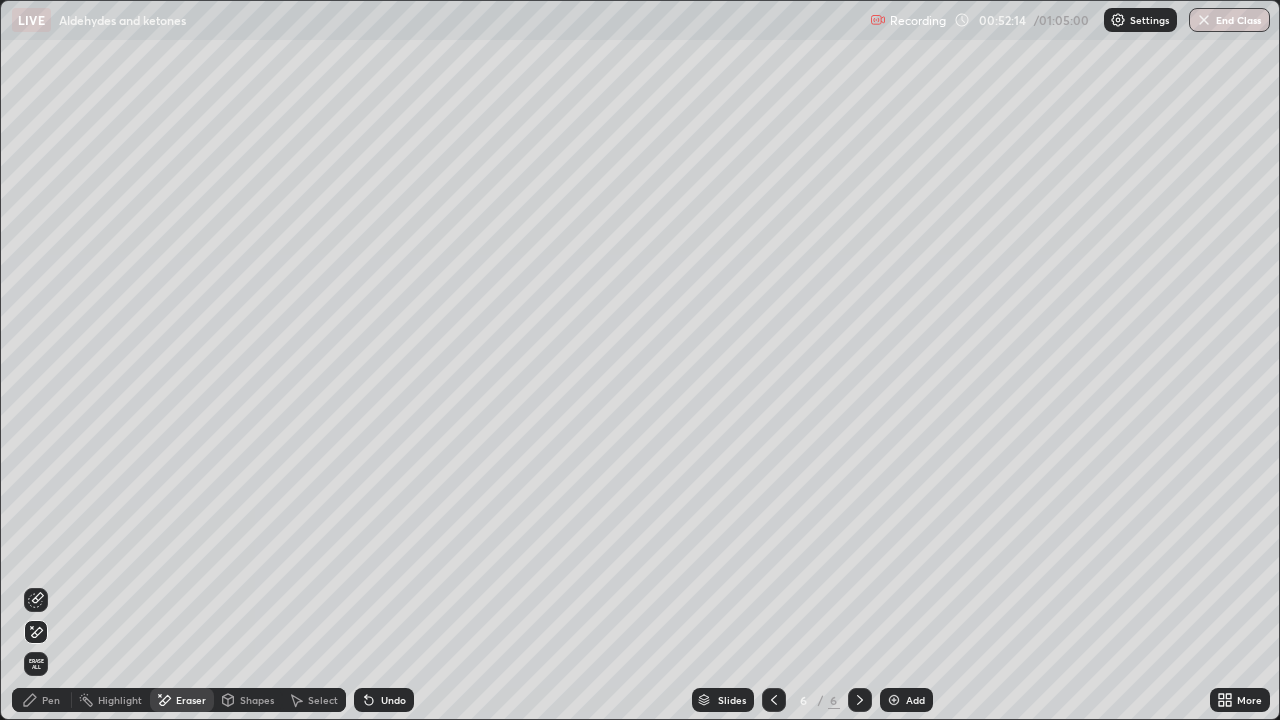 click on "Pen" at bounding box center [42, 700] 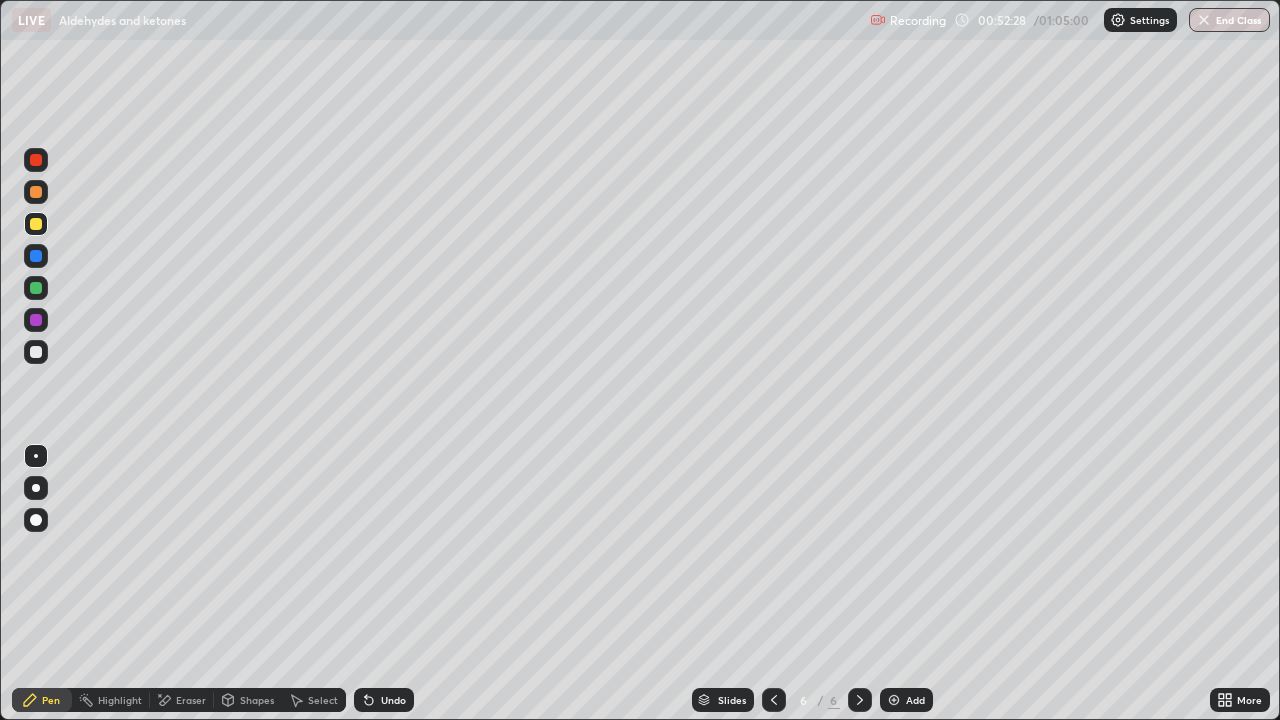 click at bounding box center (36, 352) 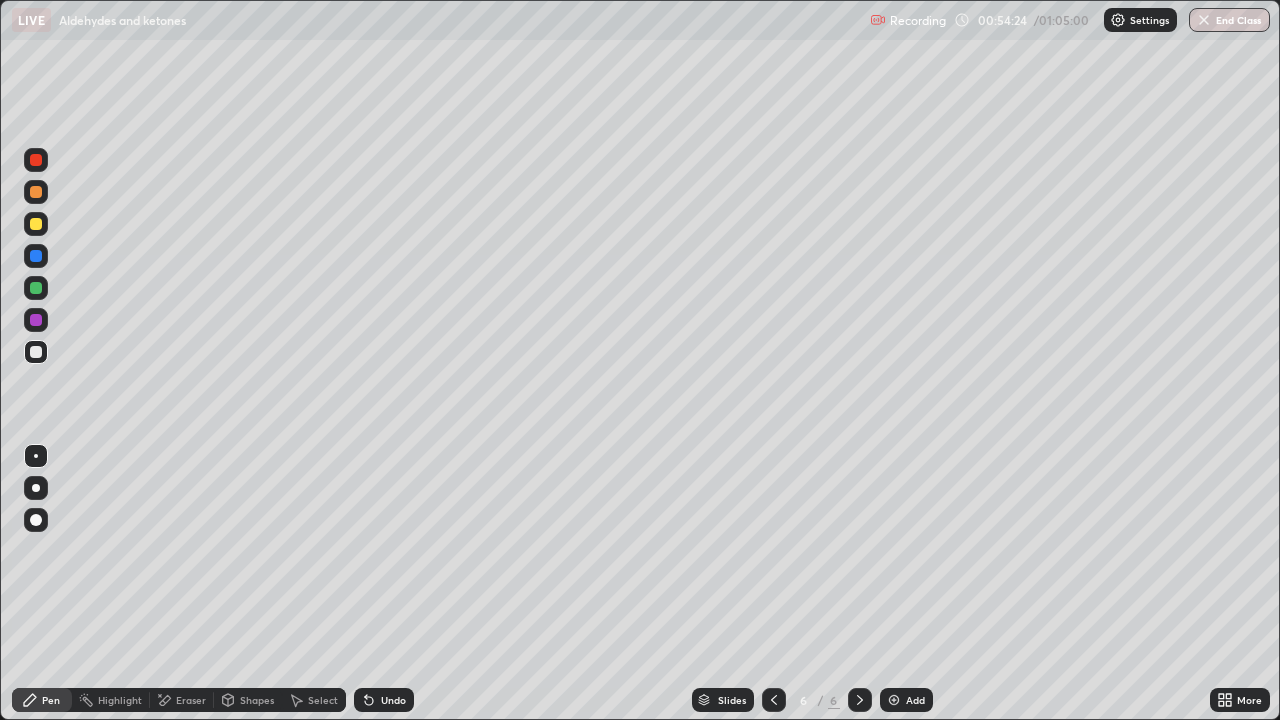 click 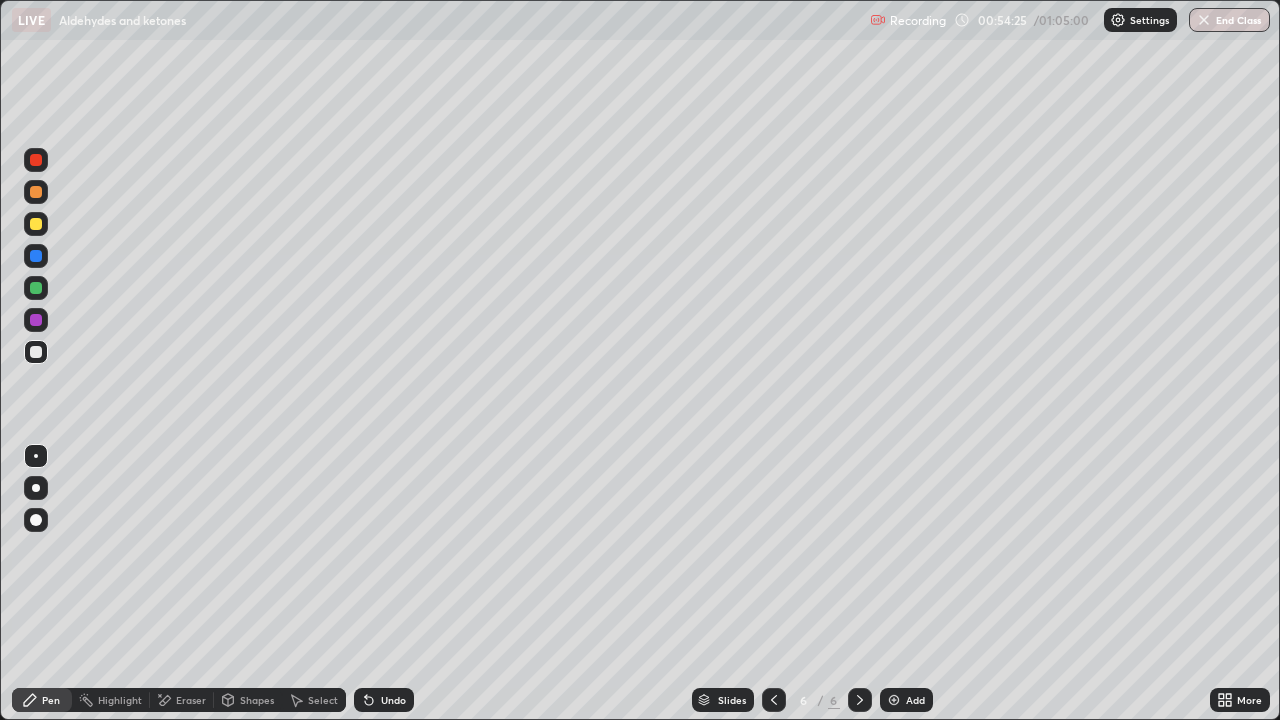 click on "Undo" at bounding box center (384, 700) 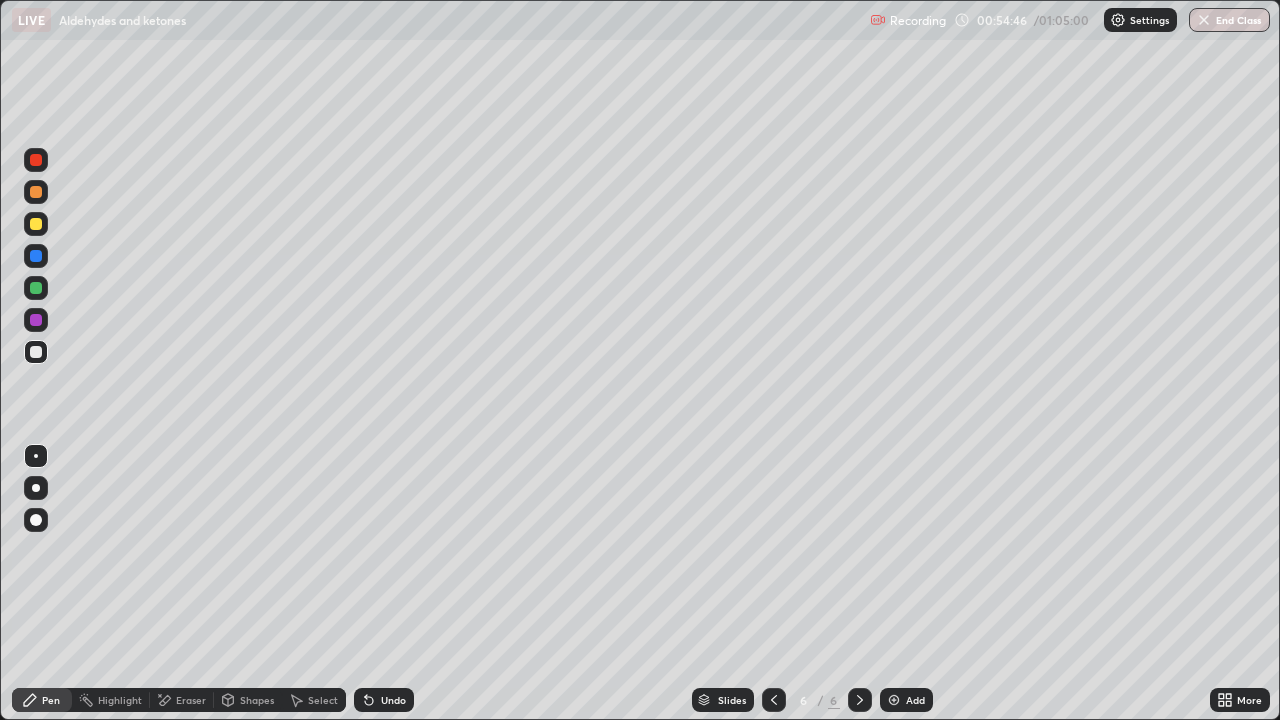 click on "Undo" at bounding box center [393, 700] 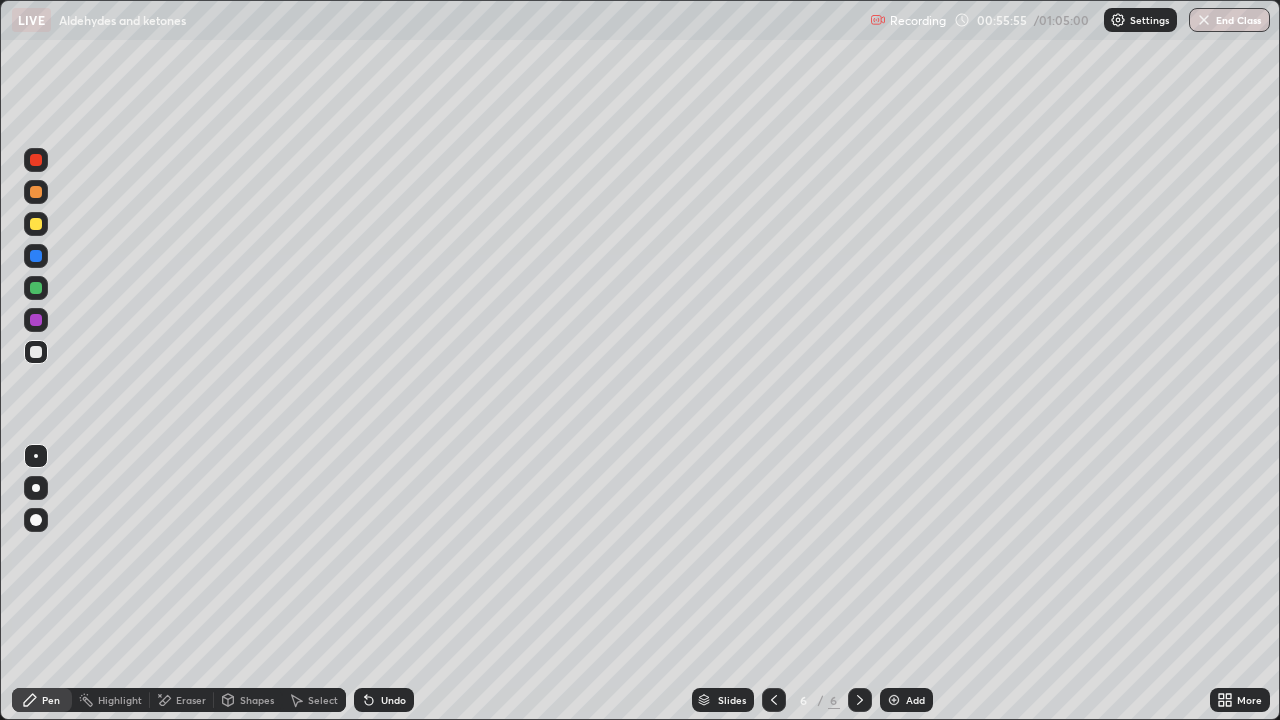 click on "Eraser" at bounding box center (191, 700) 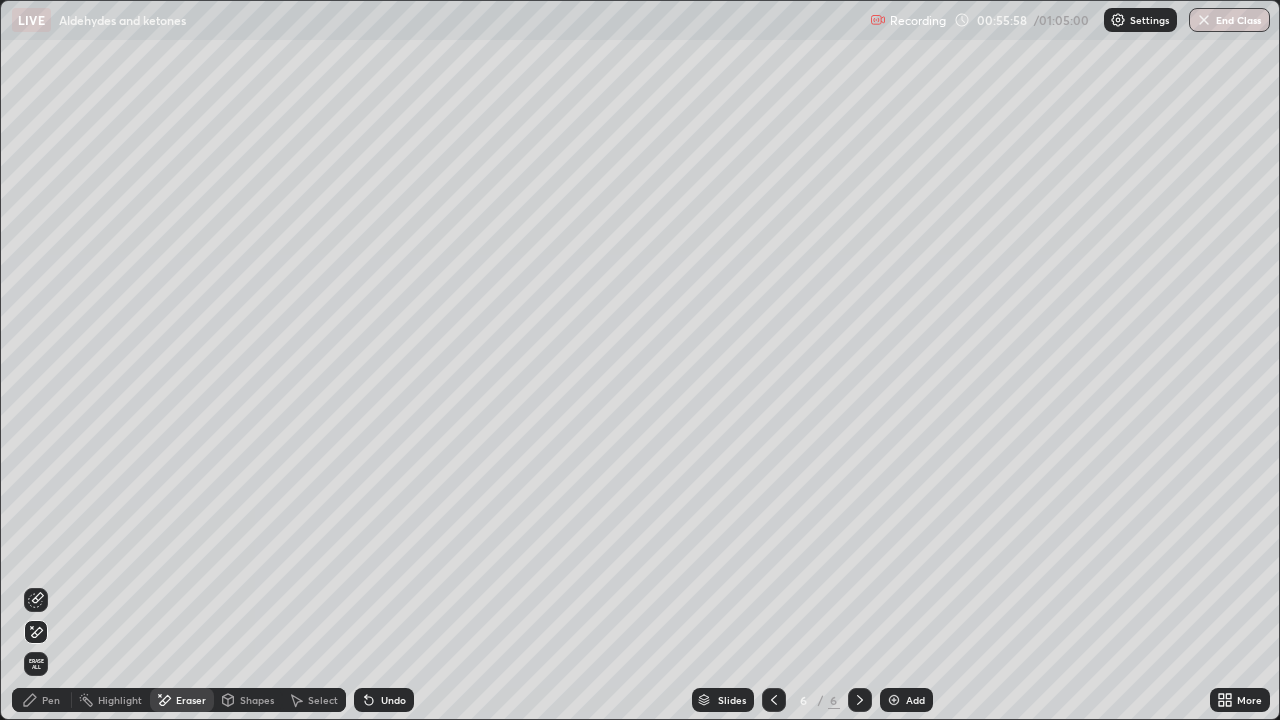 click on "Pen" at bounding box center (51, 700) 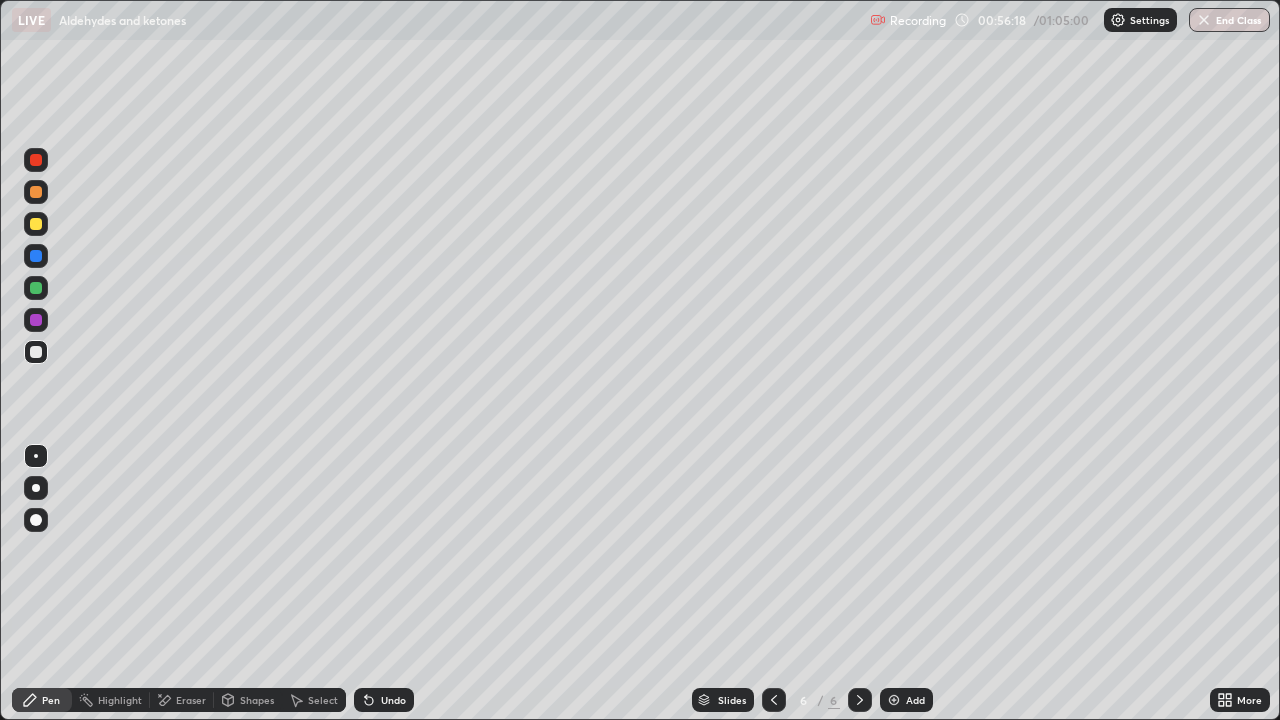 click on "Undo" at bounding box center [393, 700] 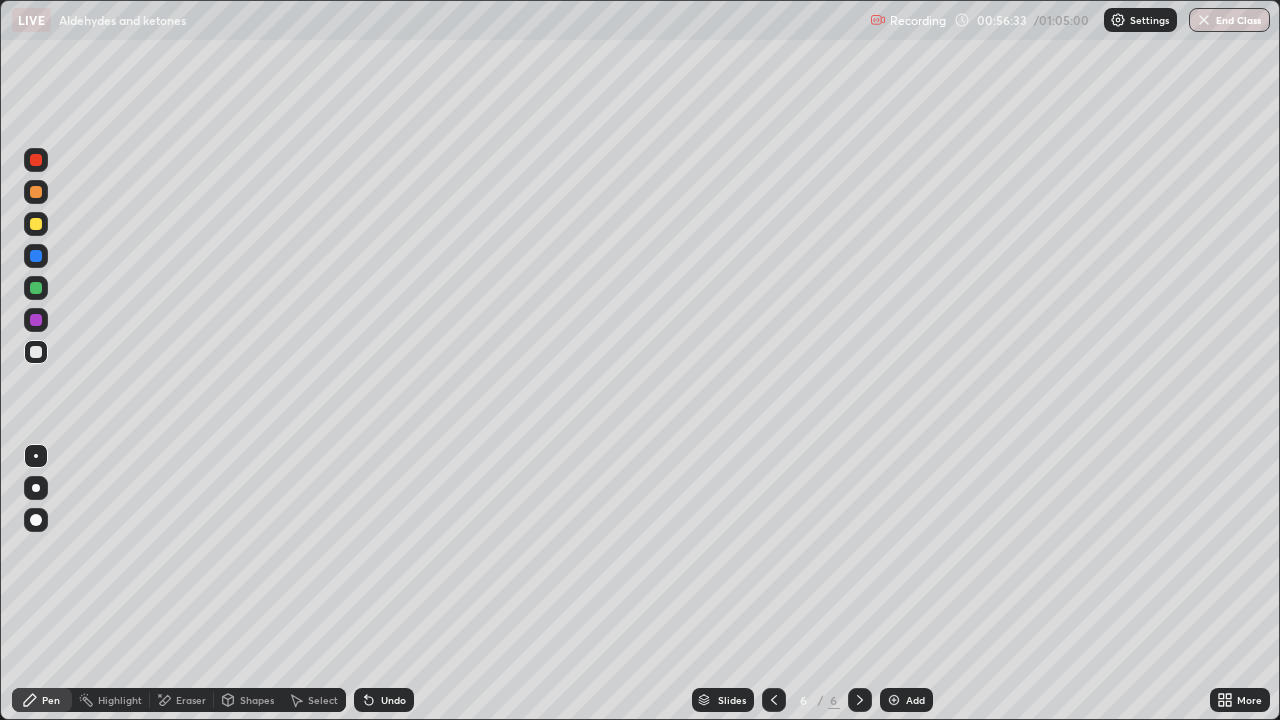 click 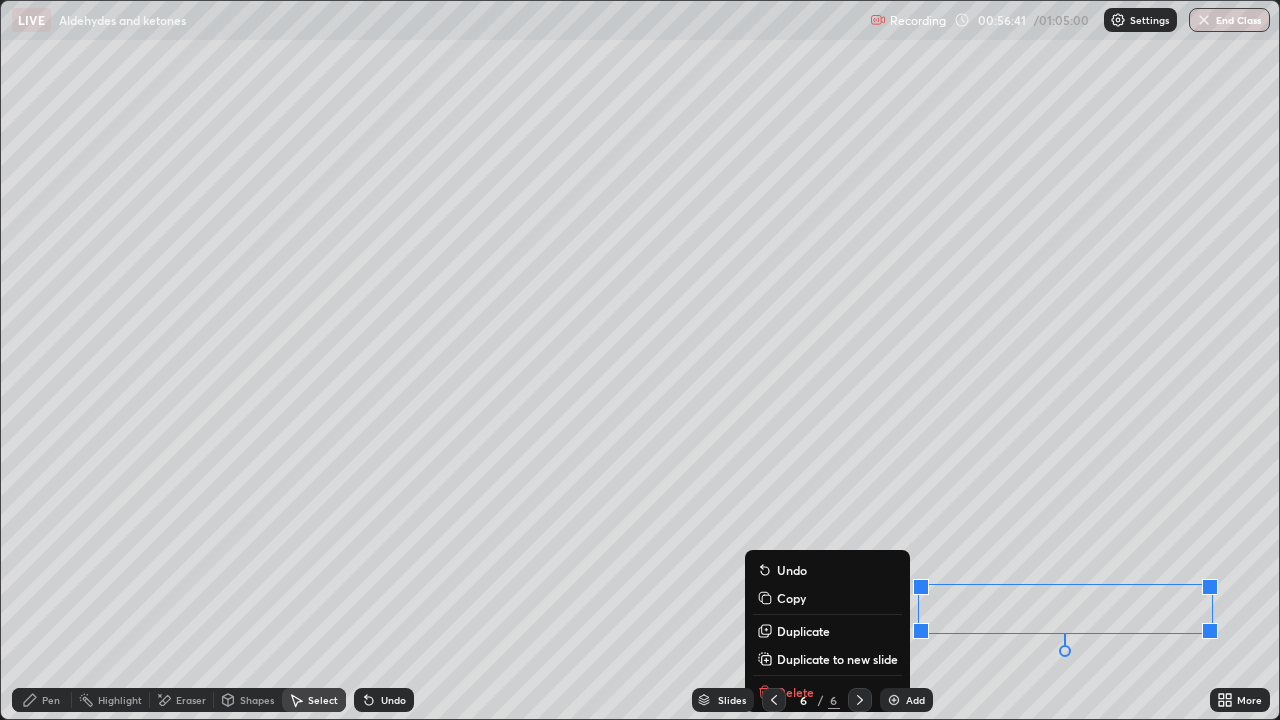 click on "Pen" at bounding box center (51, 700) 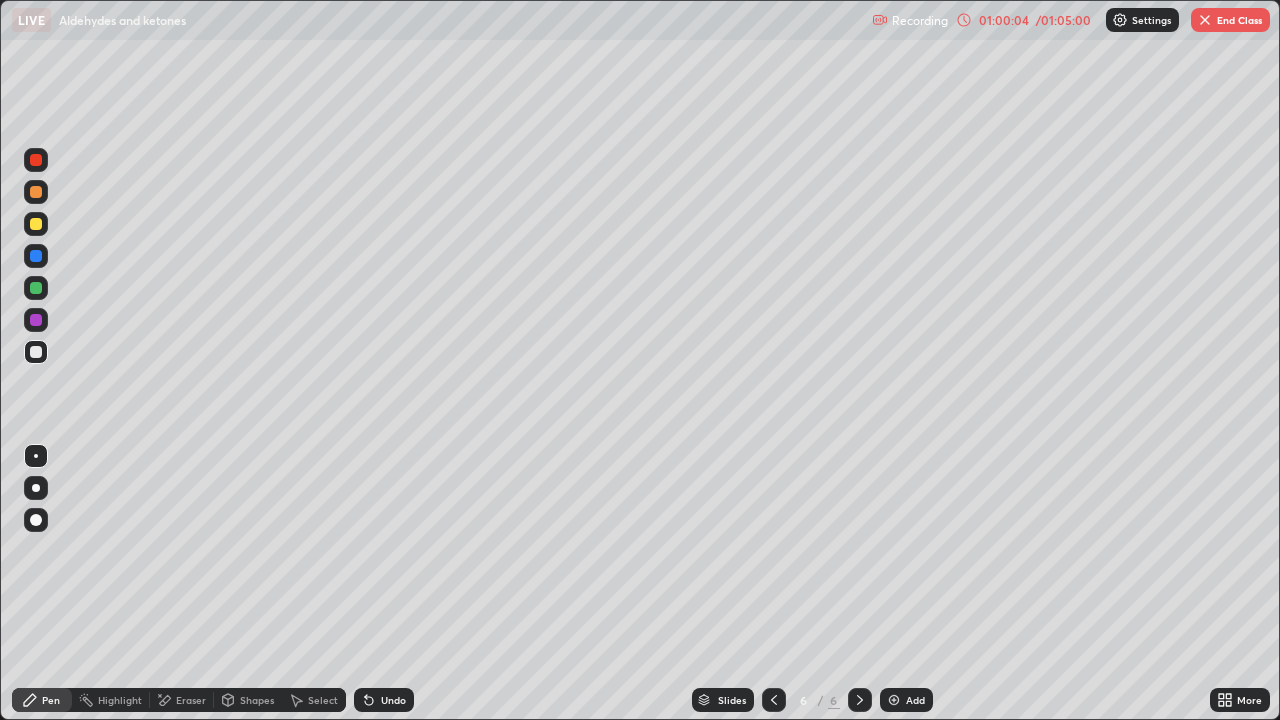 click on "Add" at bounding box center (915, 700) 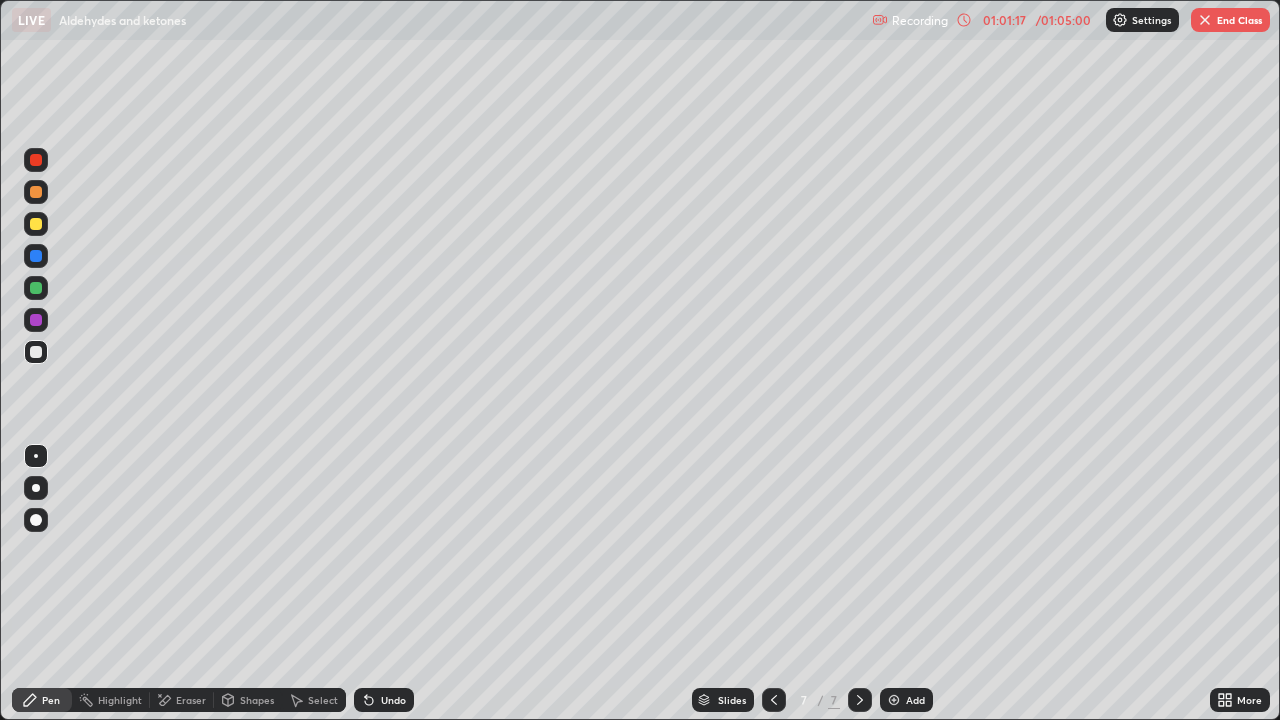 click on "Eraser" at bounding box center [191, 700] 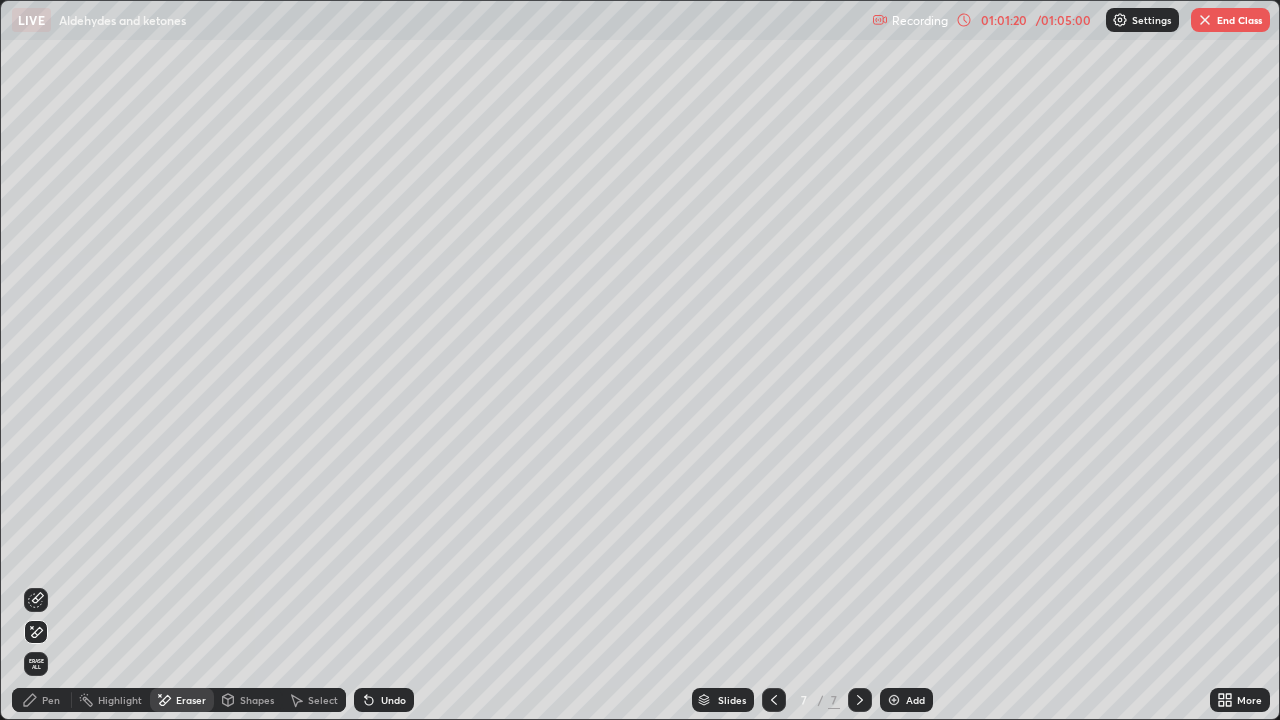 click on "Pen" at bounding box center (42, 700) 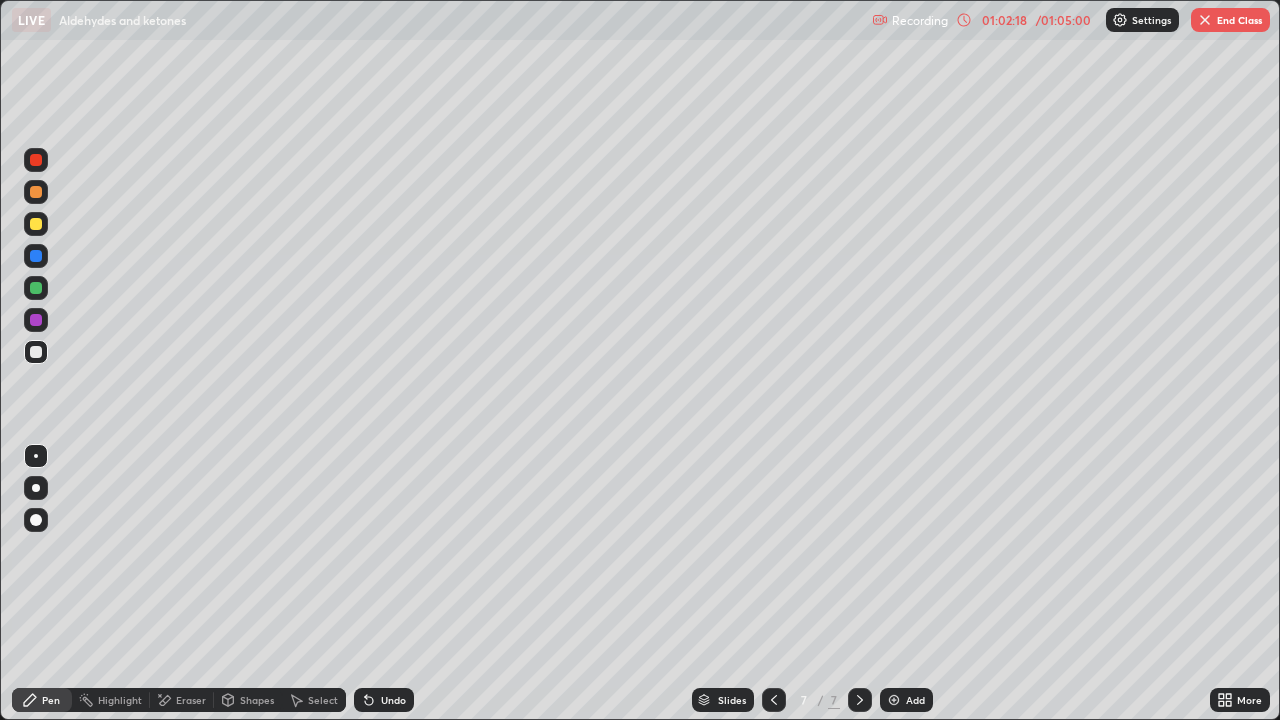 click at bounding box center [36, 352] 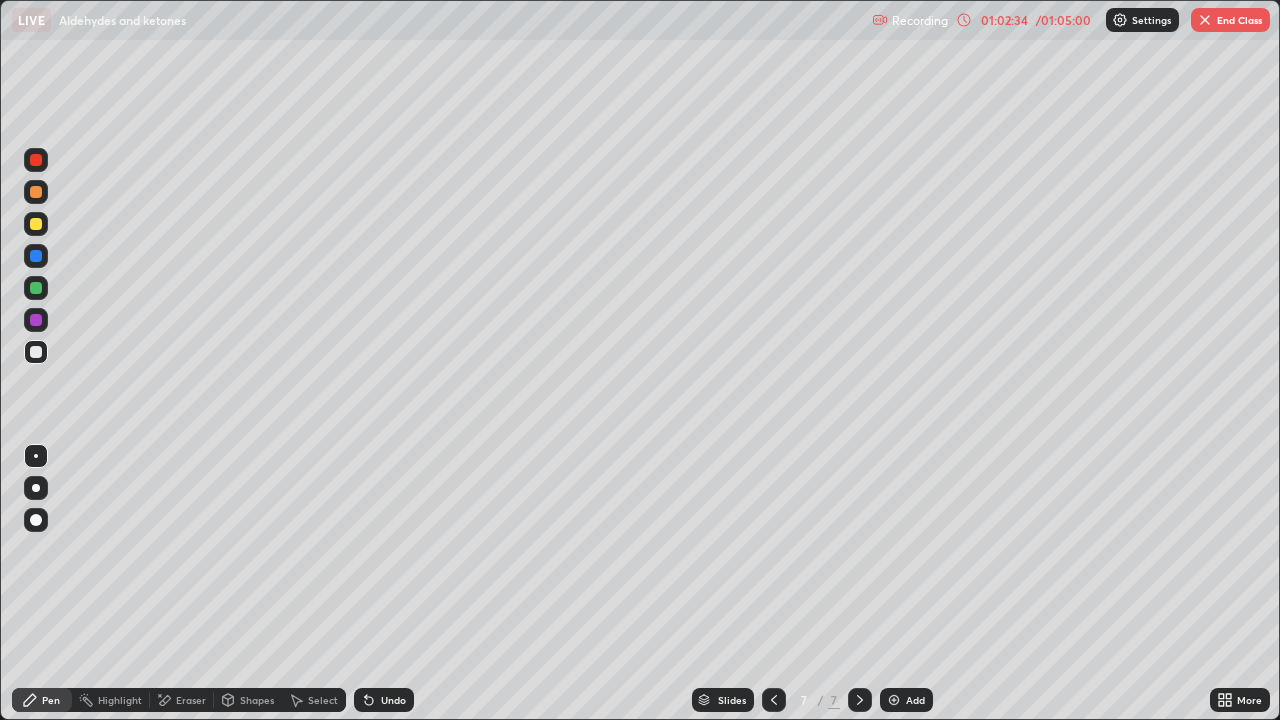 click at bounding box center [36, 224] 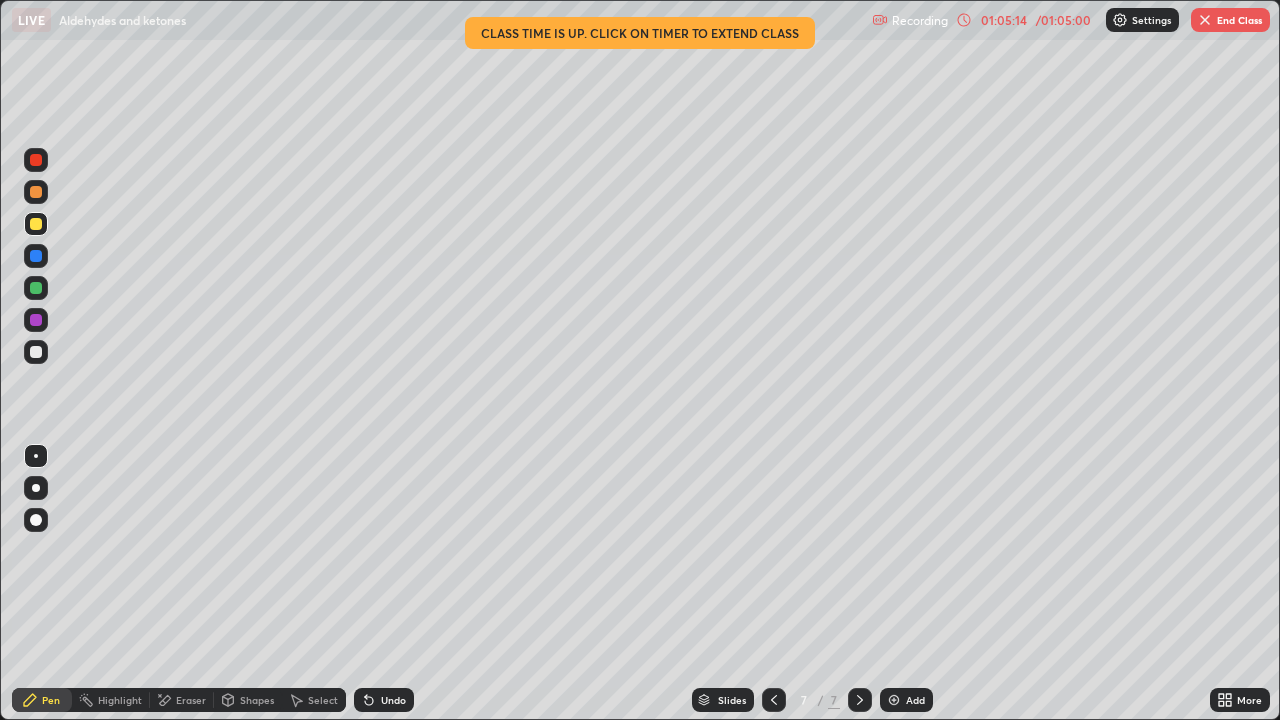 click on "/  01:05:00" at bounding box center (1063, 20) 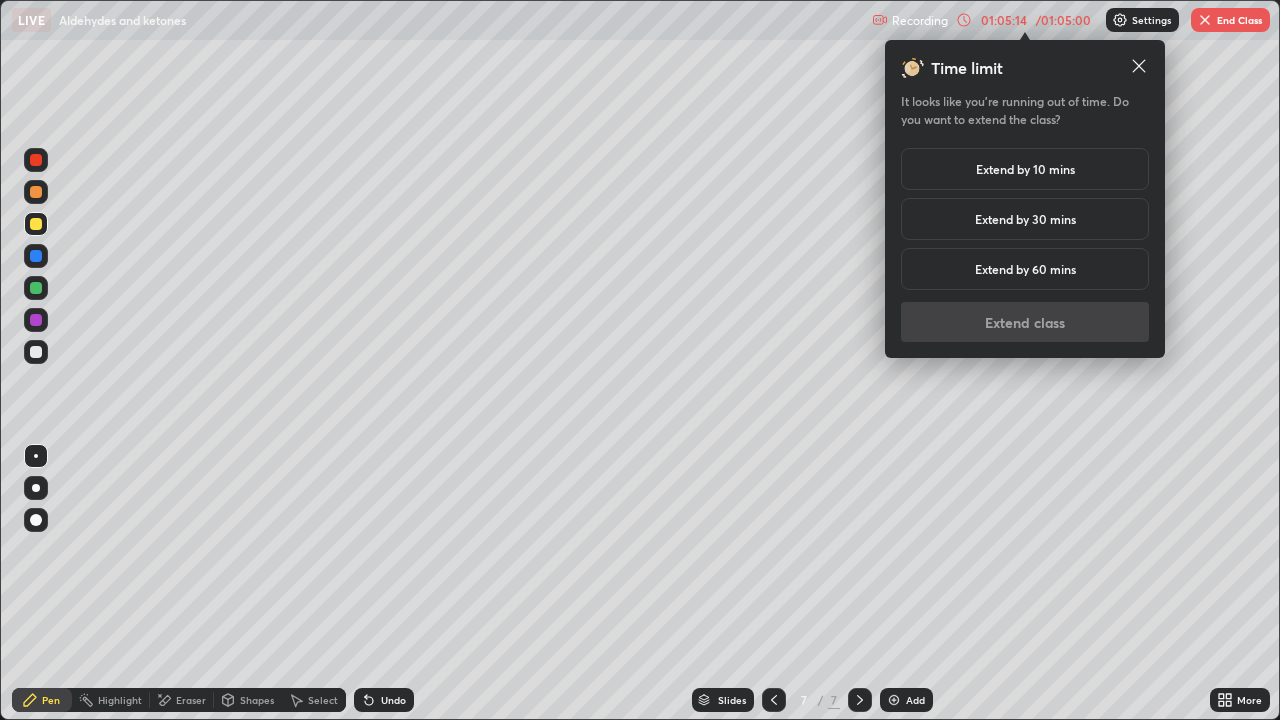 click on "Extend by 10 mins" at bounding box center [1025, 169] 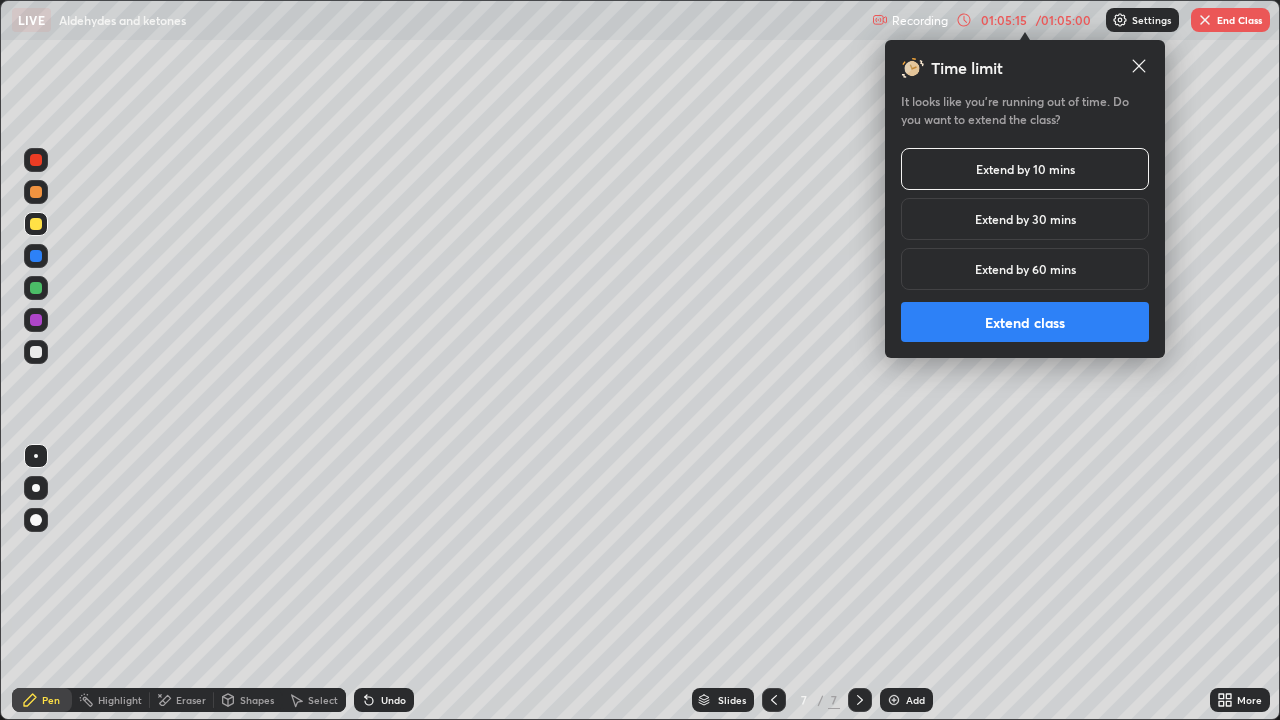 click on "Extend class" at bounding box center [1025, 322] 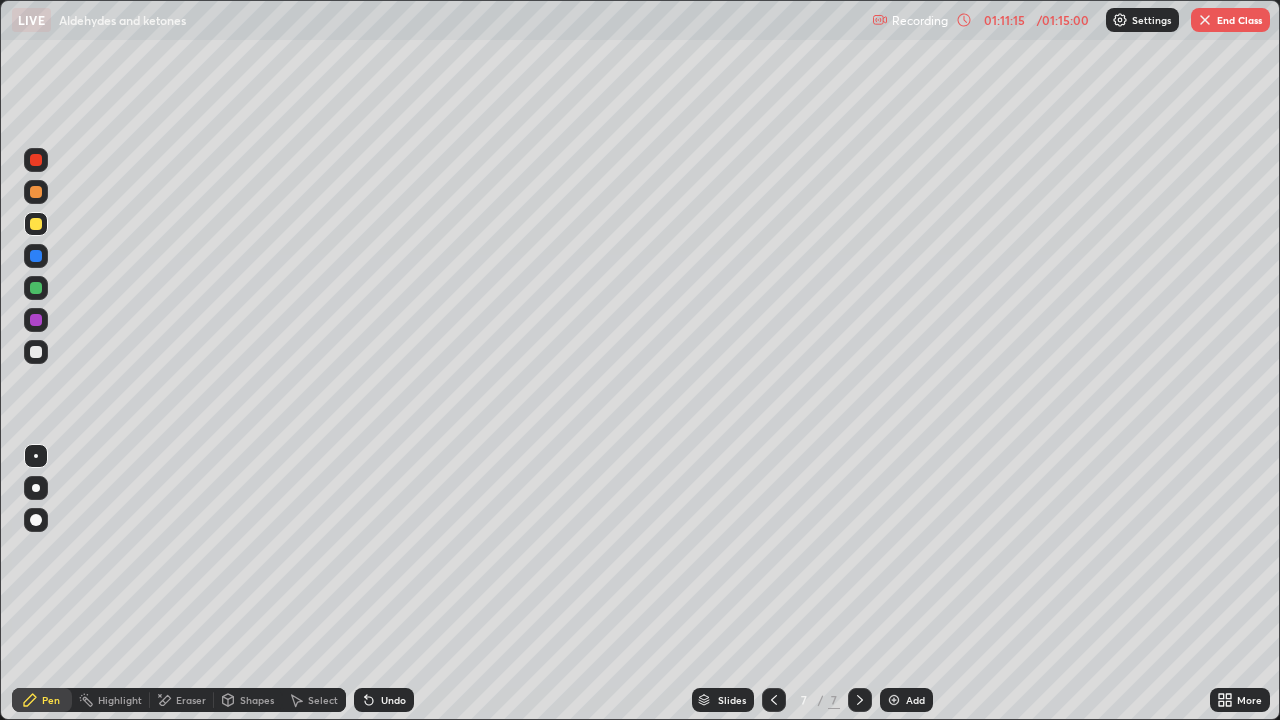 click on "End Class" at bounding box center (1230, 20) 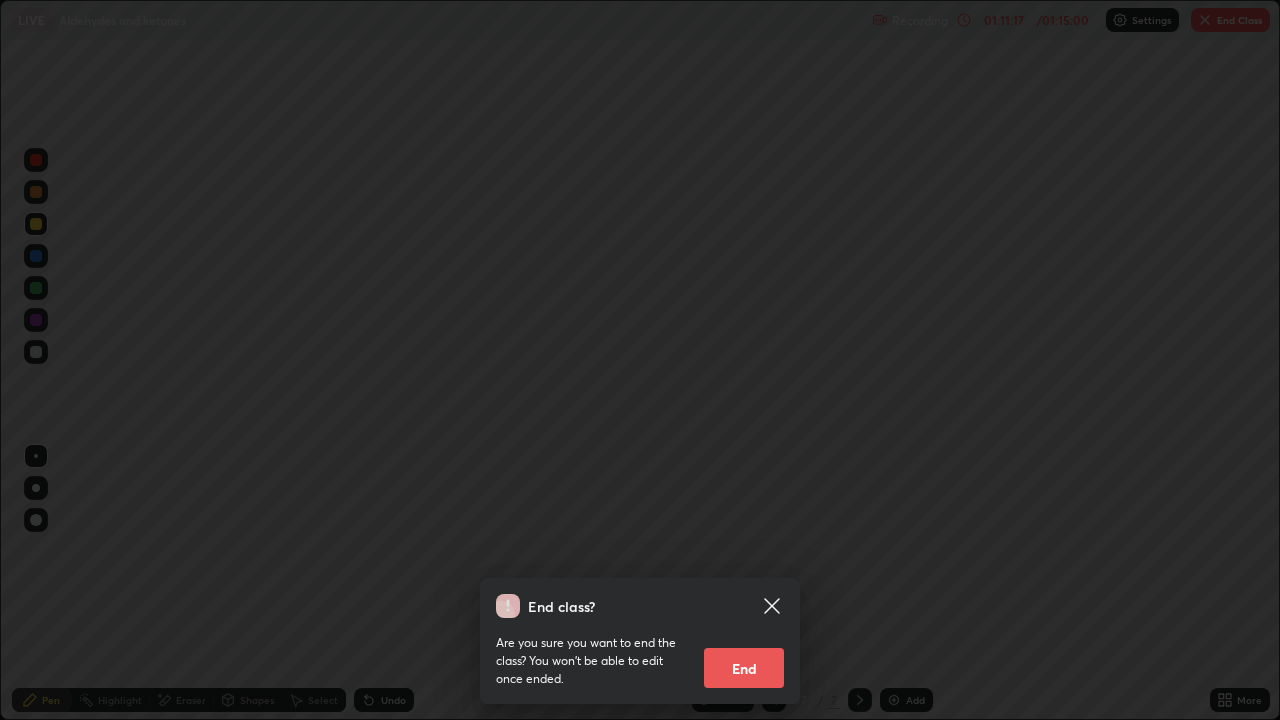 click on "End" at bounding box center [744, 668] 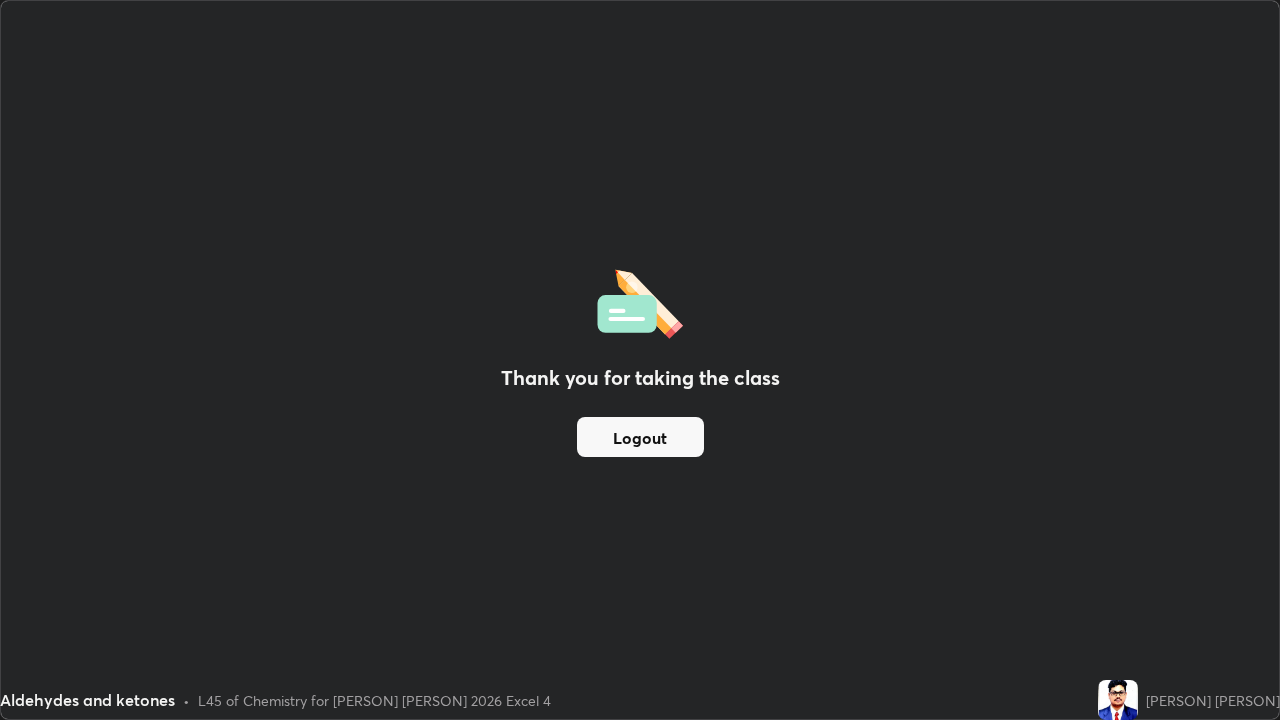 click on "Logout" at bounding box center (640, 437) 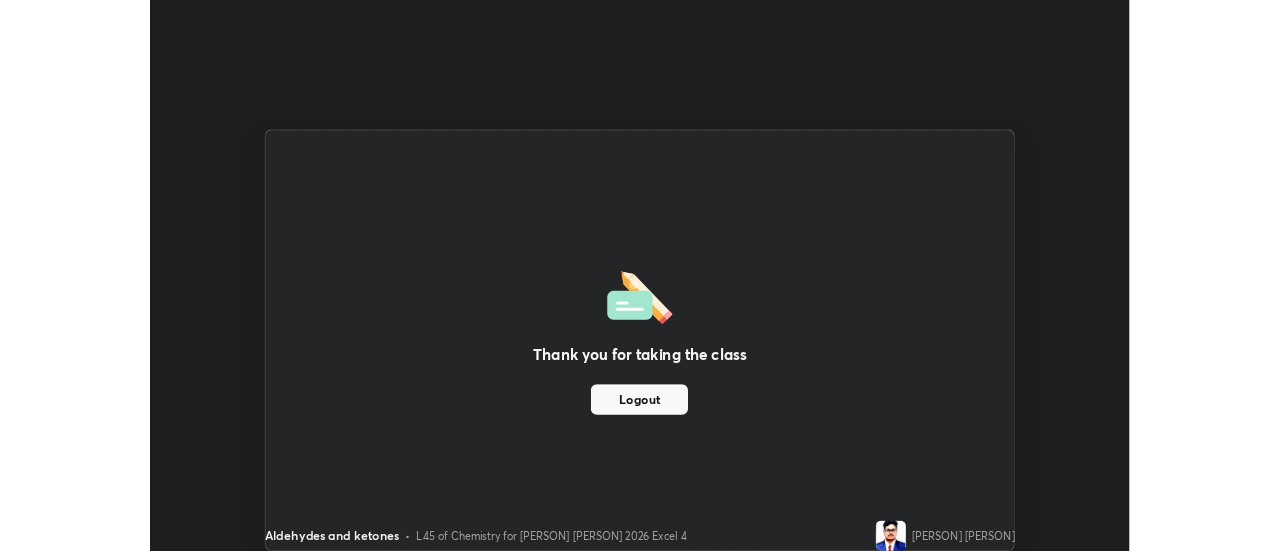 scroll, scrollTop: 551, scrollLeft: 1280, axis: both 